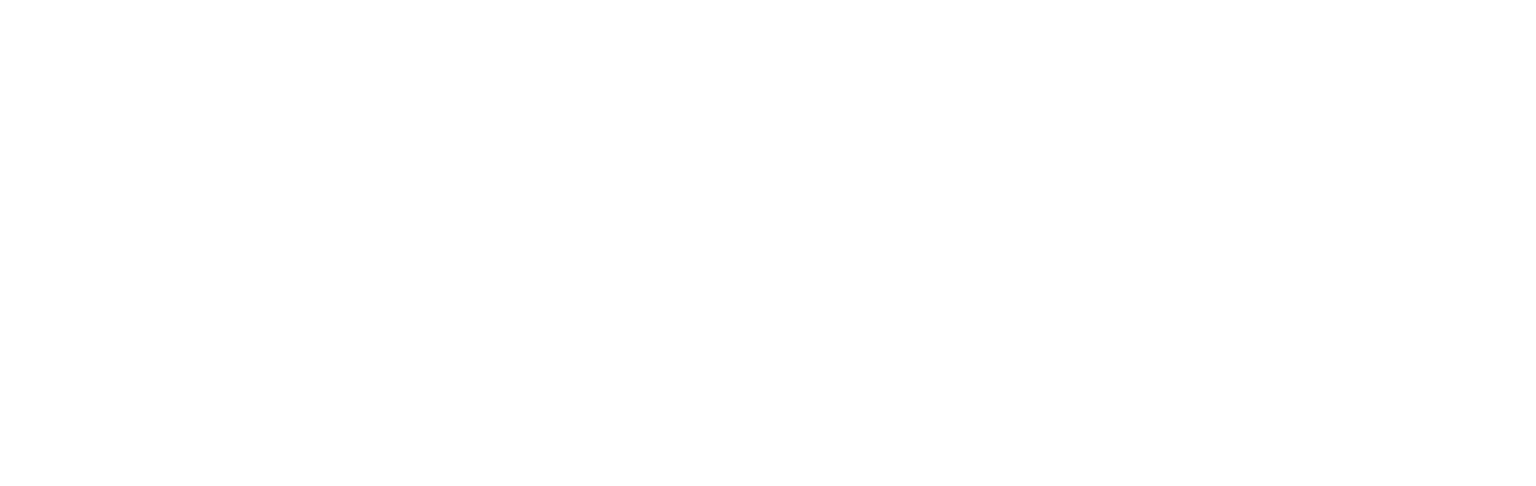 scroll, scrollTop: 0, scrollLeft: 0, axis: both 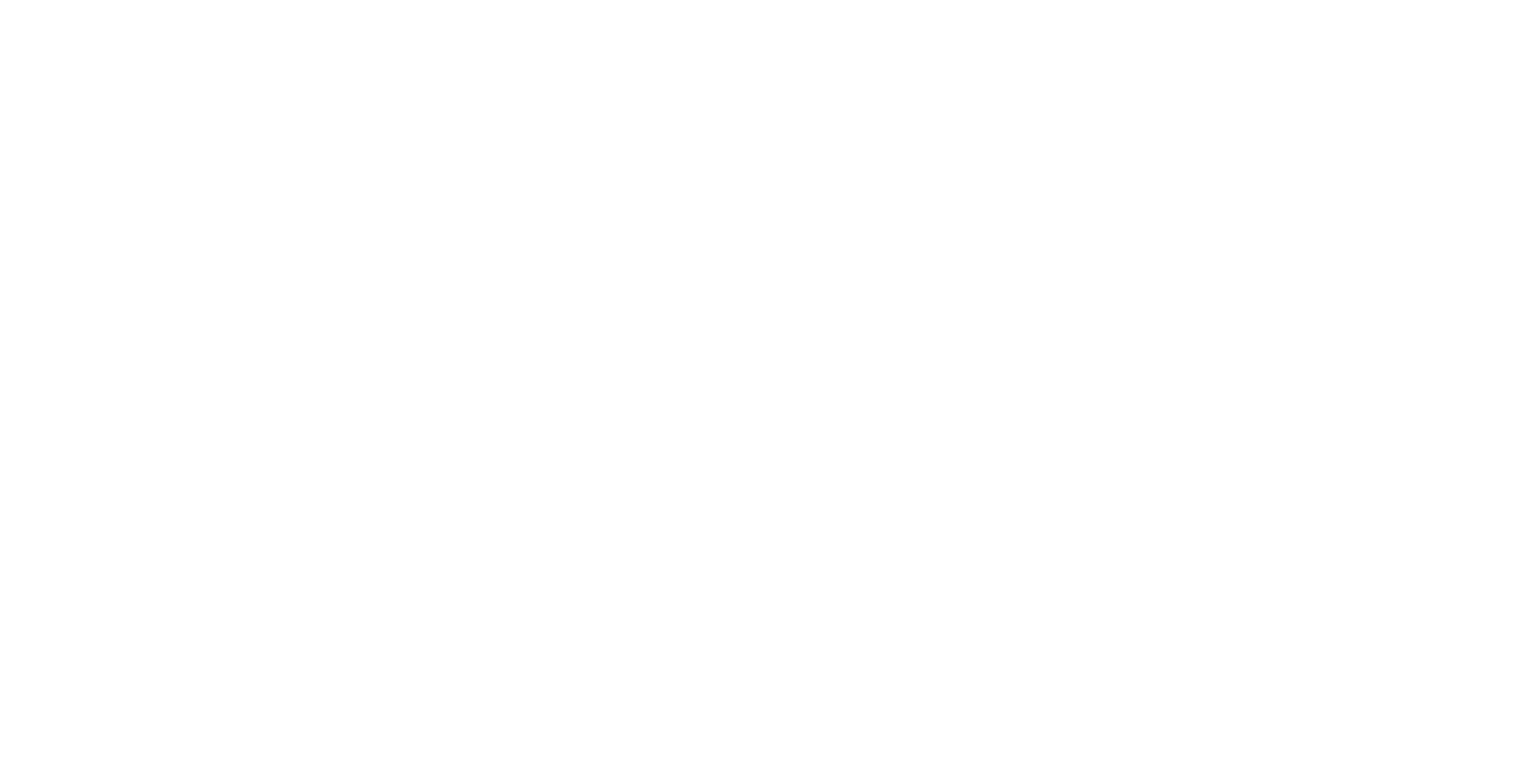 select on "*" 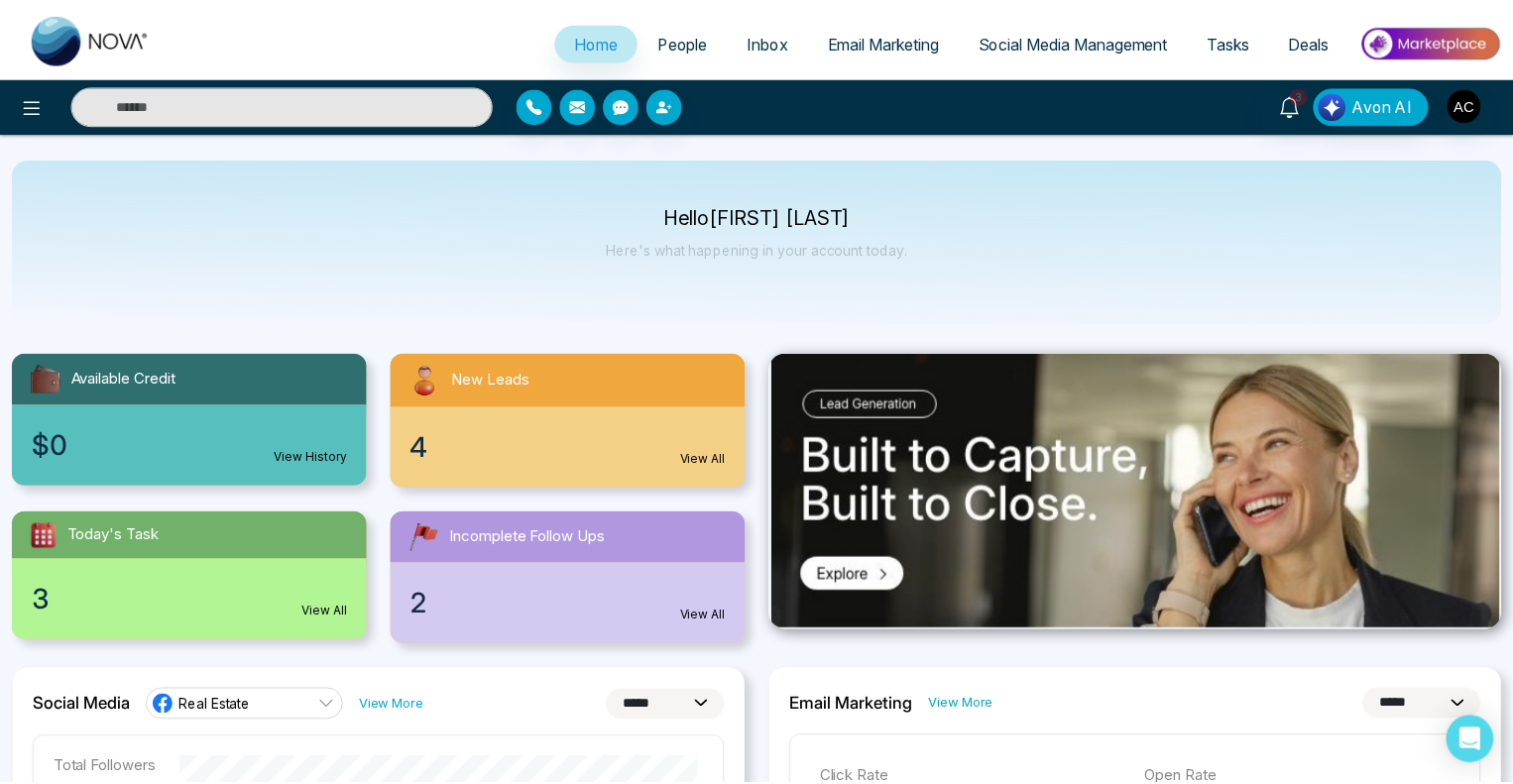 scroll, scrollTop: 0, scrollLeft: 0, axis: both 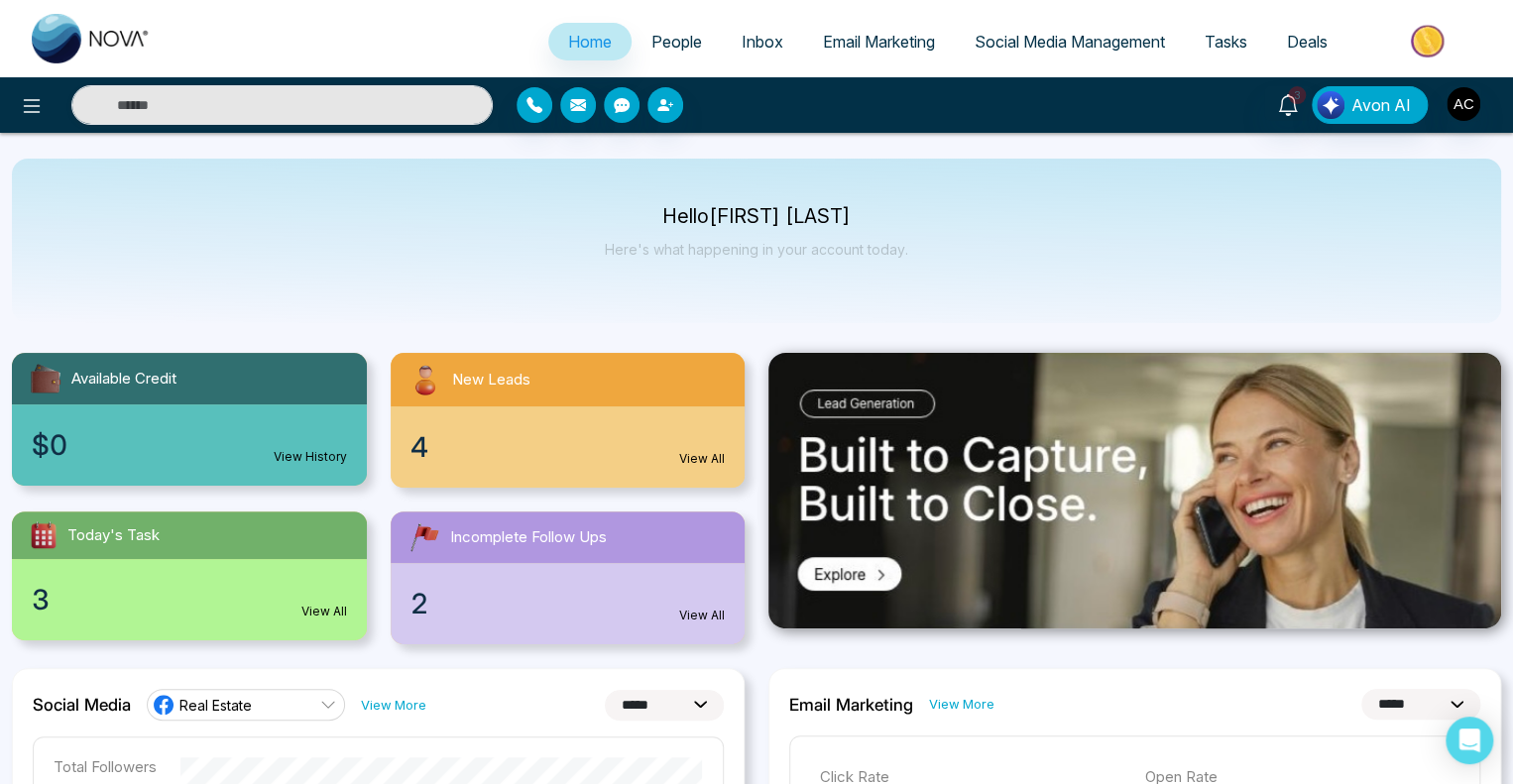 click on "Inbox" at bounding box center (762, 42) 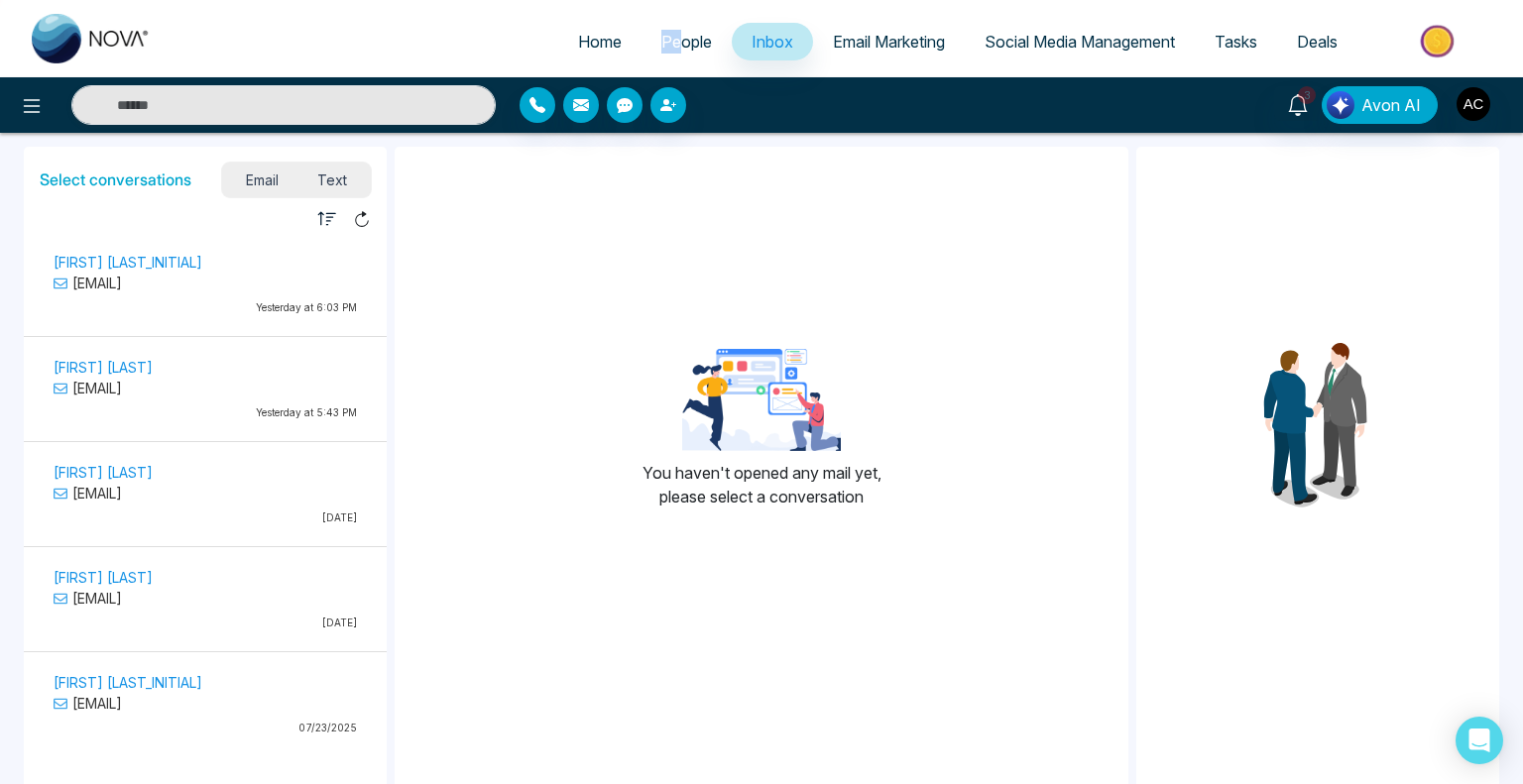 drag, startPoint x: 667, startPoint y: 22, endPoint x: 670, endPoint y: 36, distance: 14.3178211 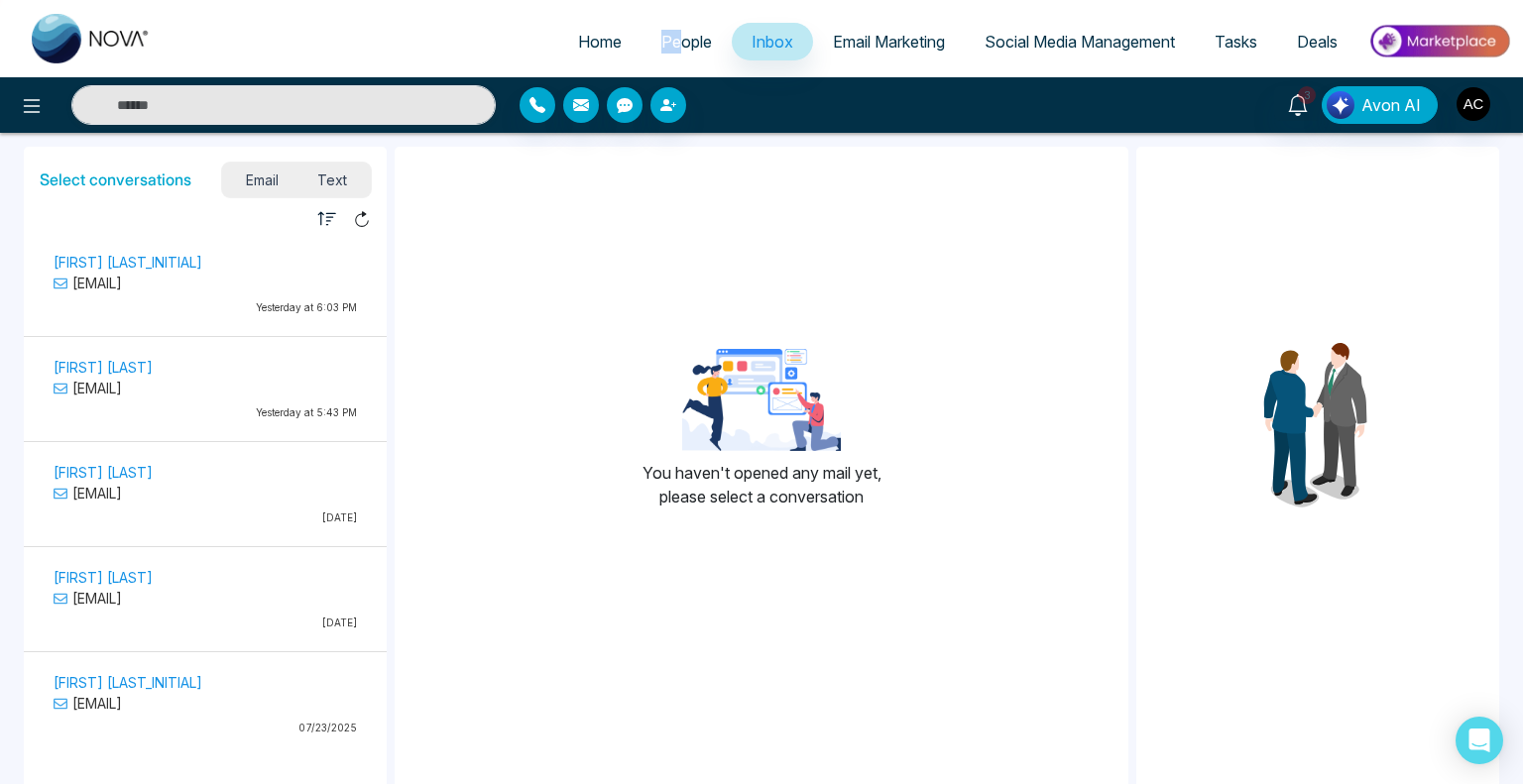click on "Home People Inbox Email Marketing Social Media Management Tasks Deals" at bounding box center [841, 43] 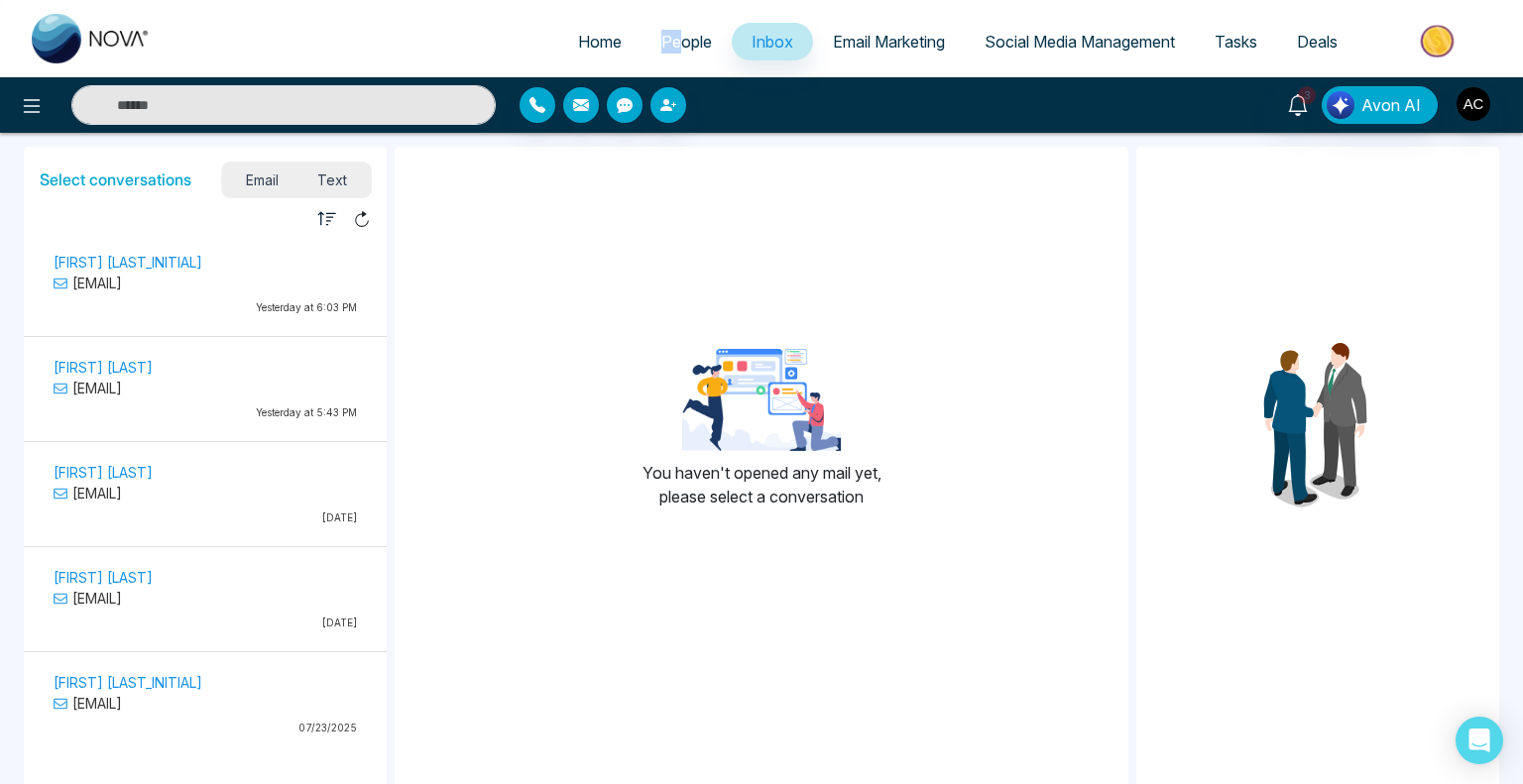 click on "People" at bounding box center (686, 42) 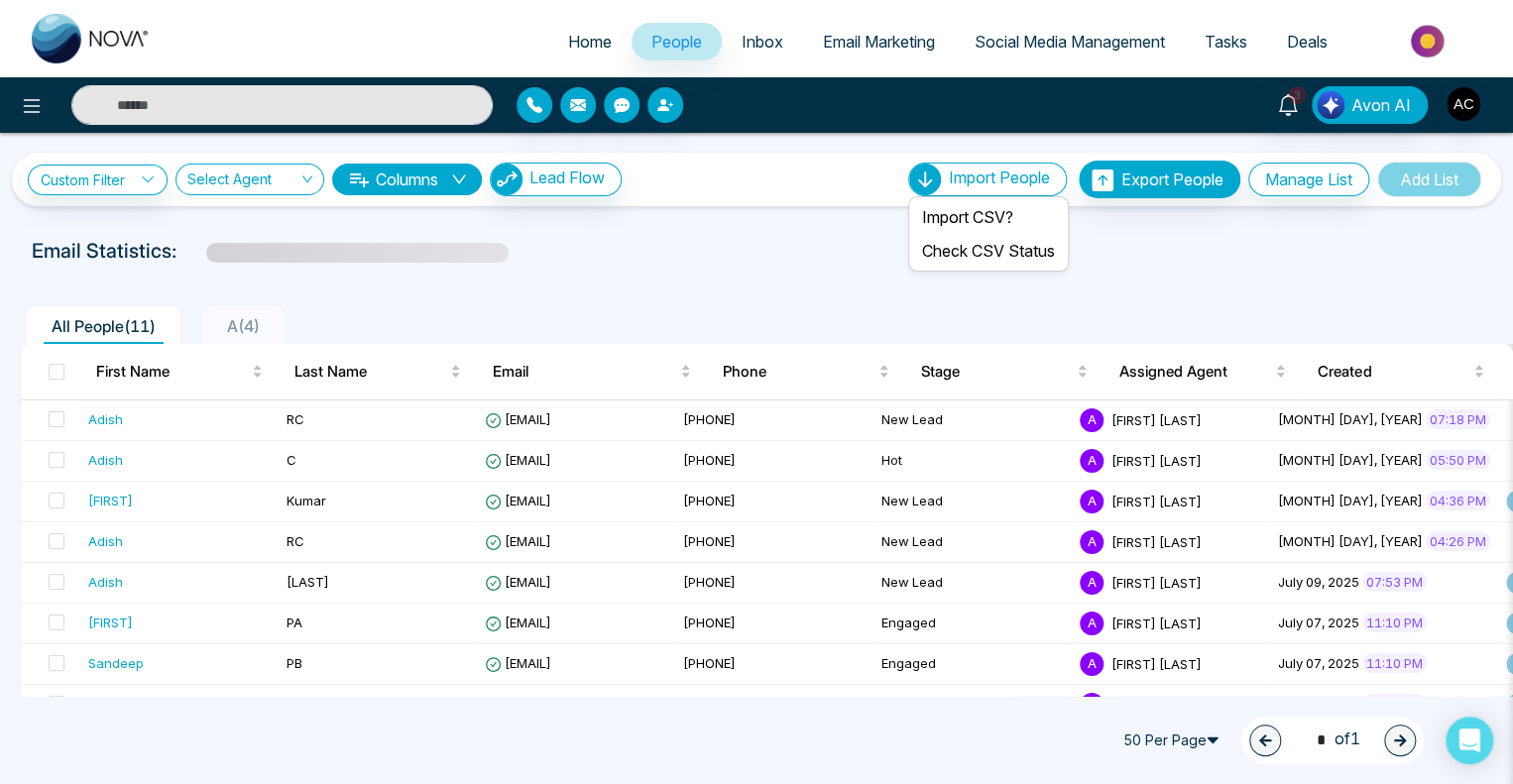 click on "Import People" at bounding box center (999, 177) 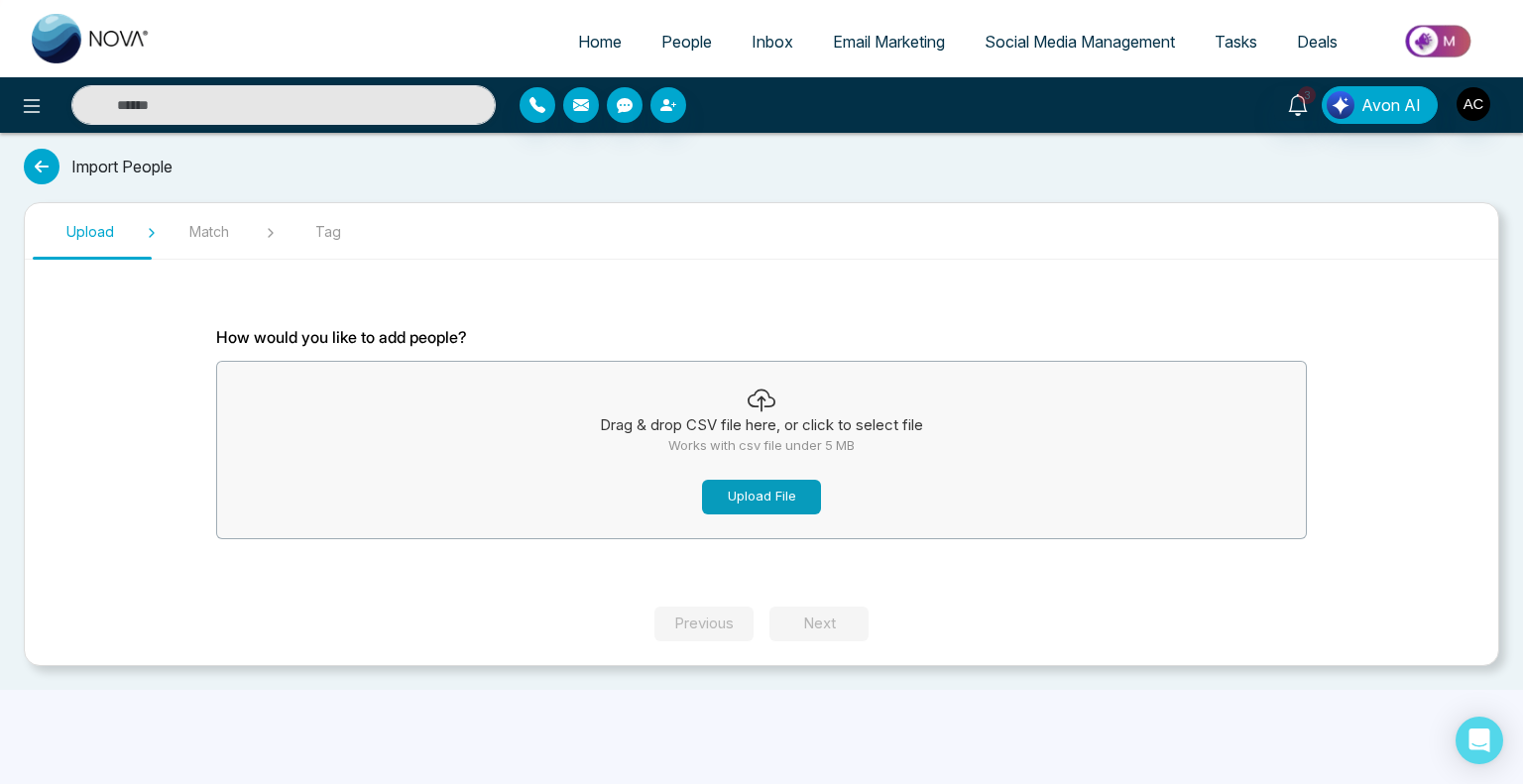 click on "Upload File" at bounding box center [762, 497] 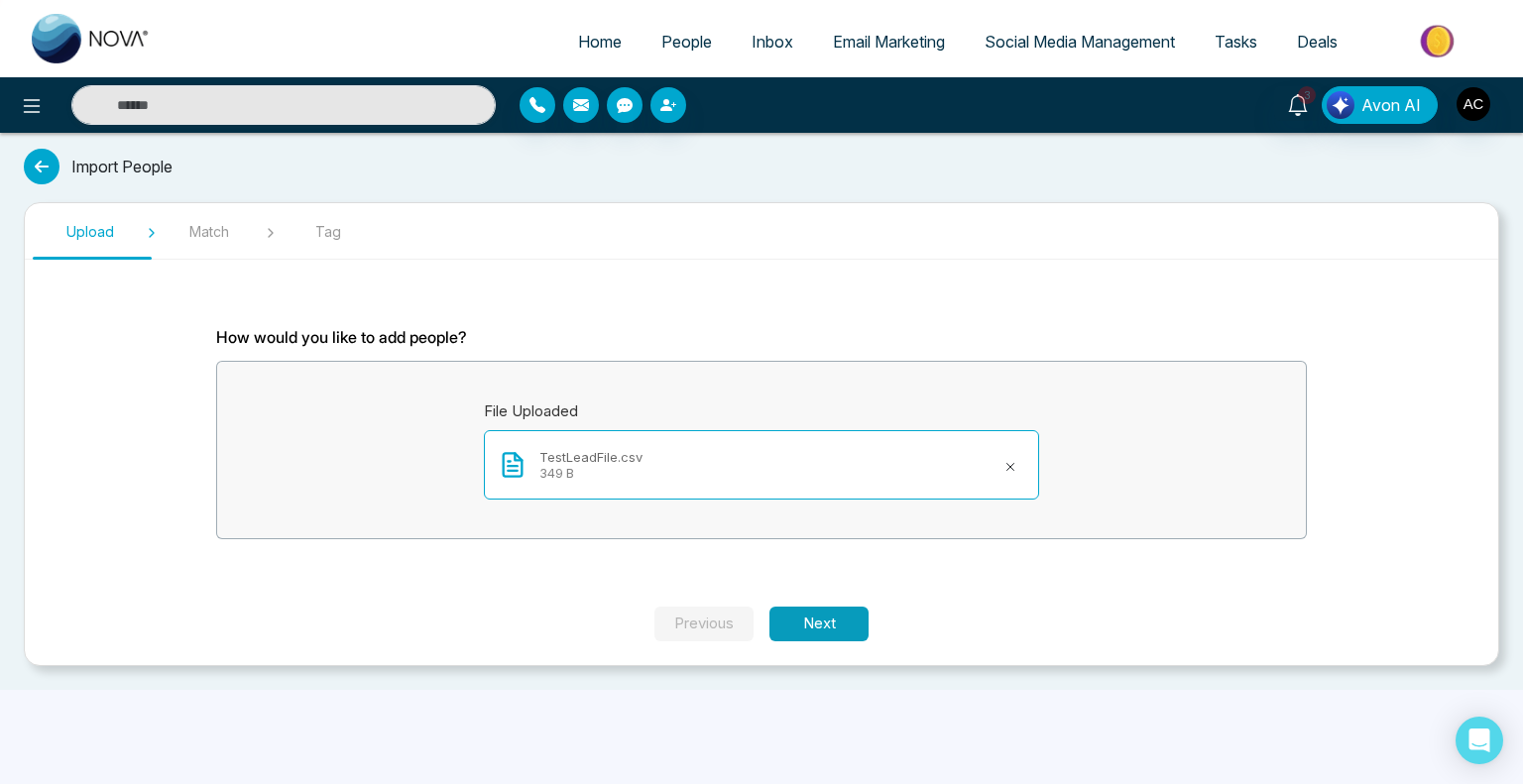 click on "Next" at bounding box center (819, 623) 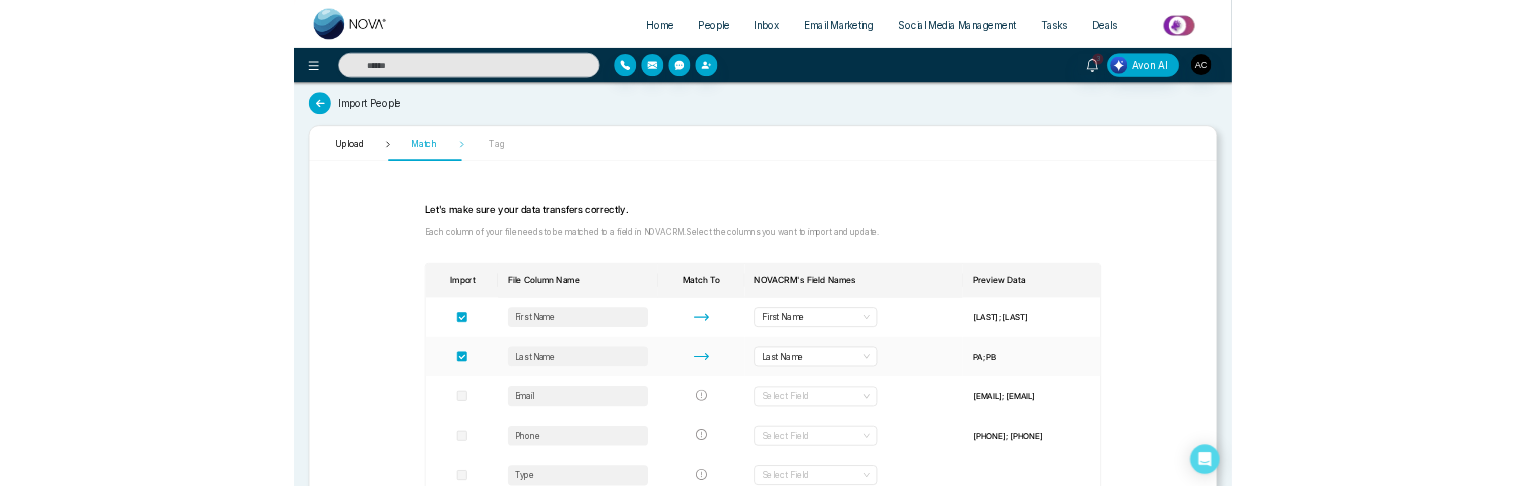 scroll, scrollTop: 0, scrollLeft: 0, axis: both 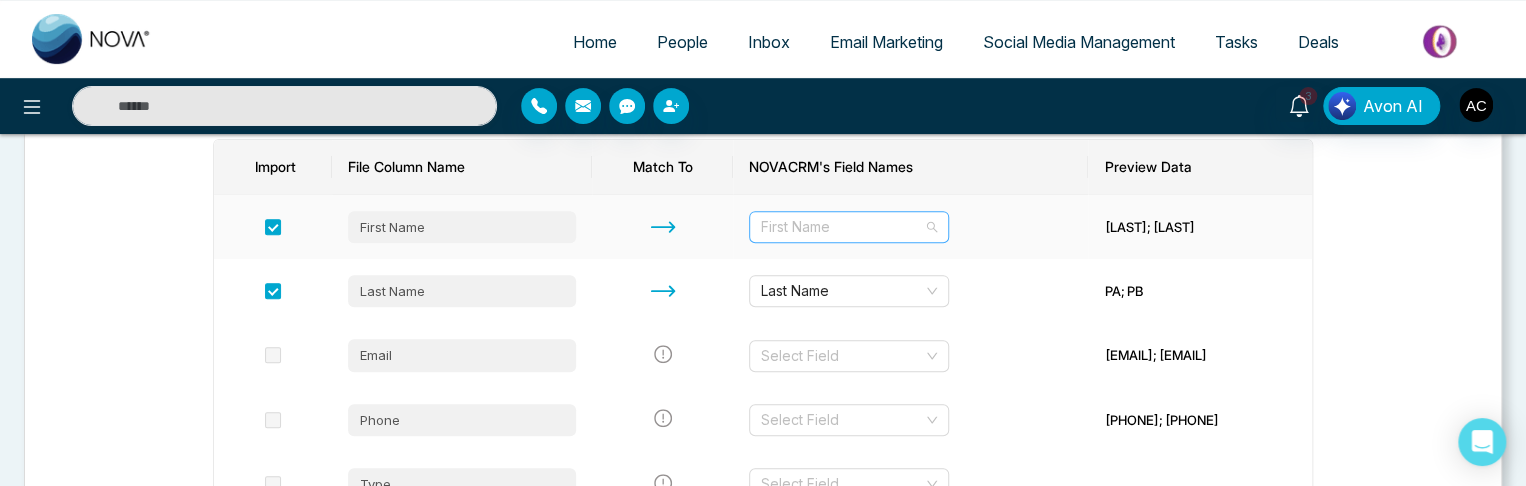 click on "First Name" at bounding box center [849, 227] 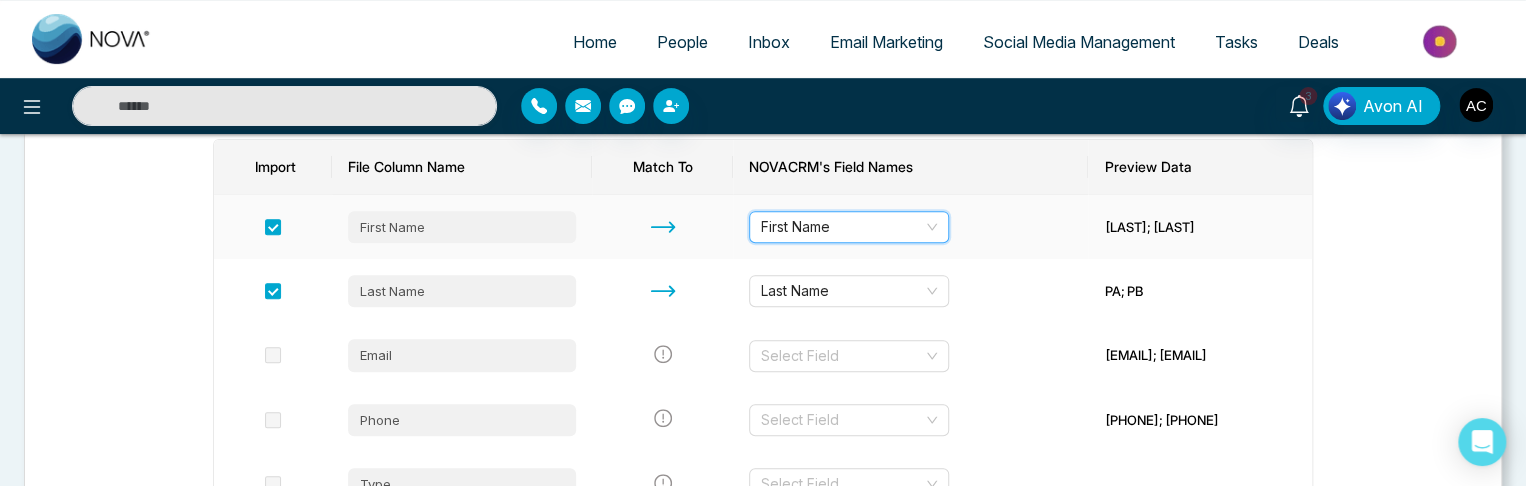click on "First Name" at bounding box center [849, 227] 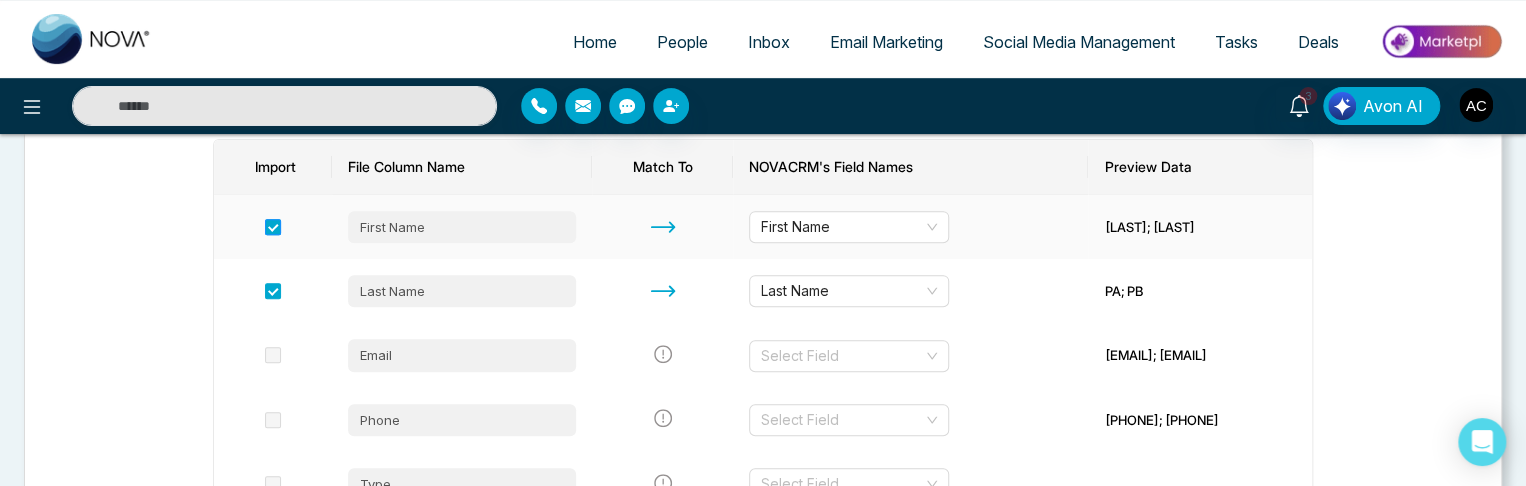 click at bounding box center [273, 227] 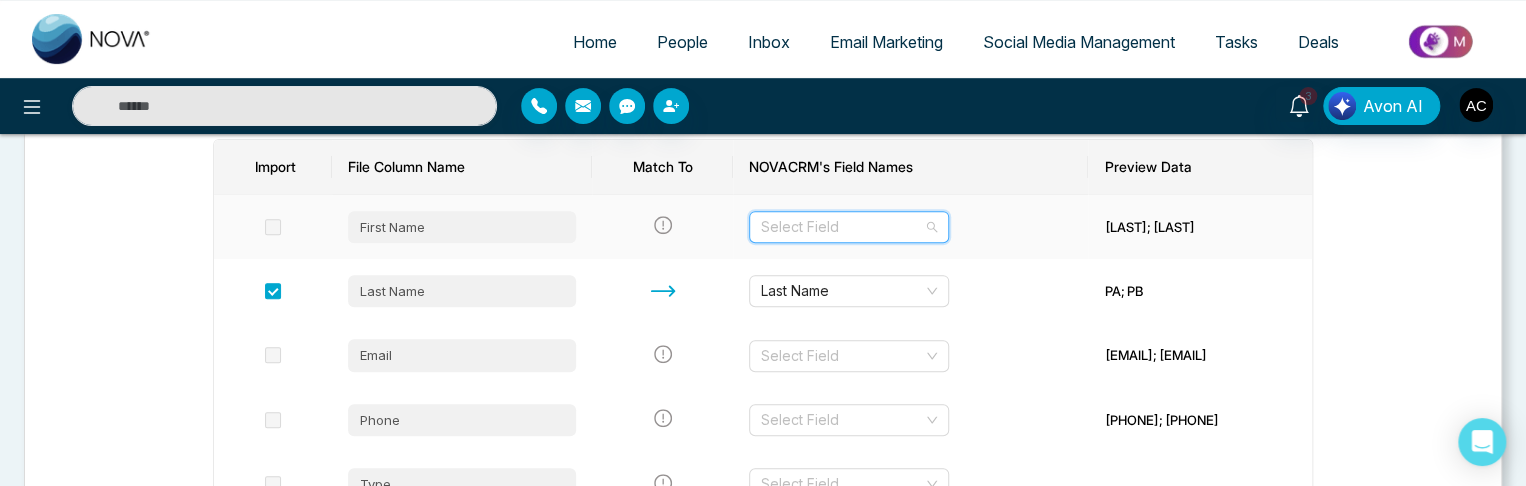 click at bounding box center (842, 227) 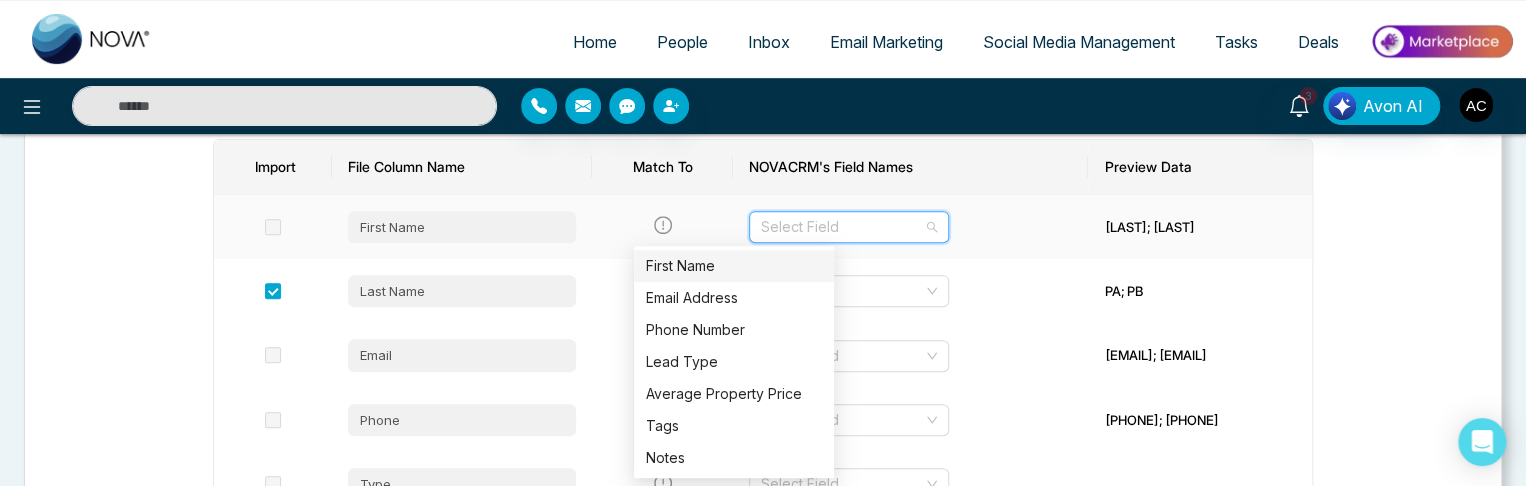 click on "First Name" at bounding box center (734, 266) 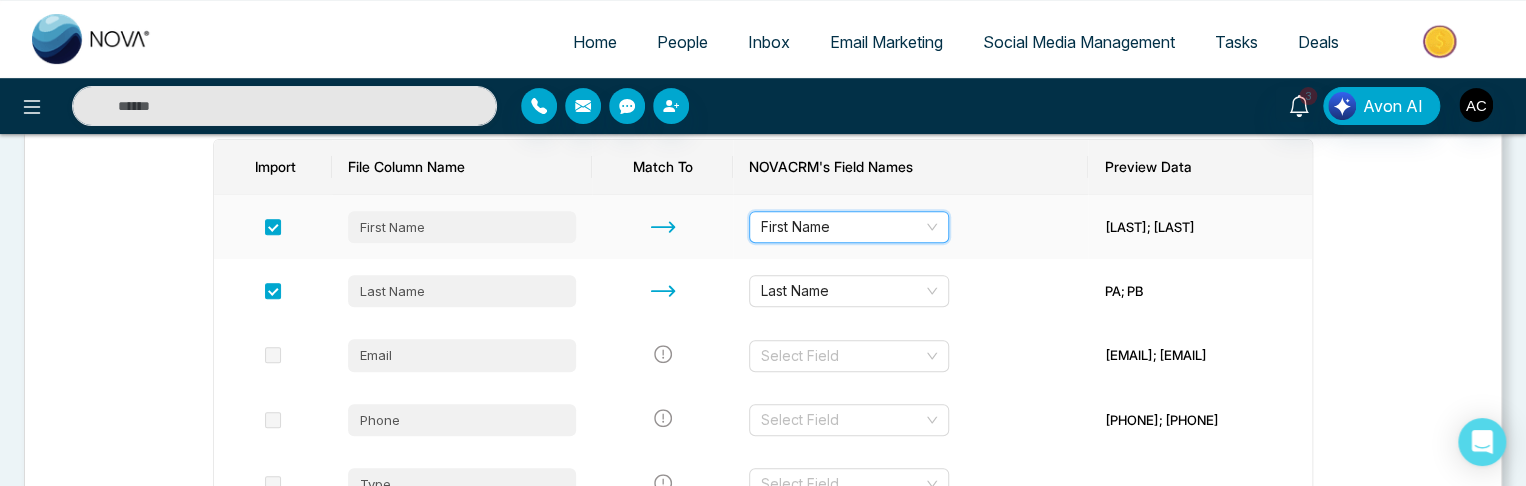 click on "First Name" at bounding box center [849, 227] 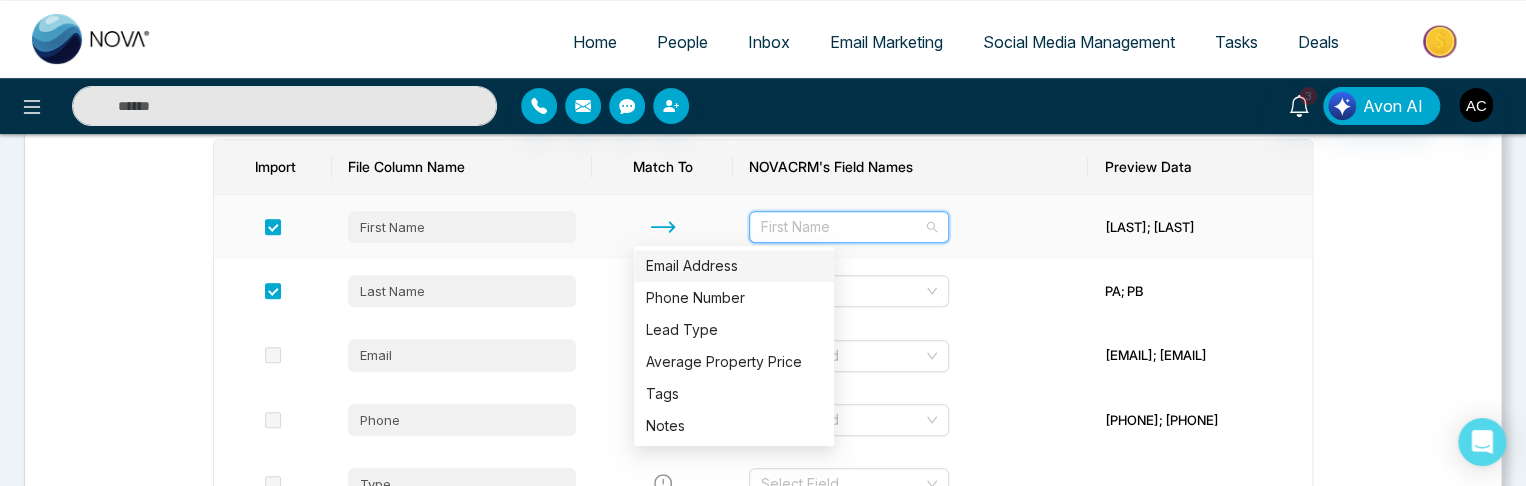 click on "First Name" at bounding box center (849, 227) 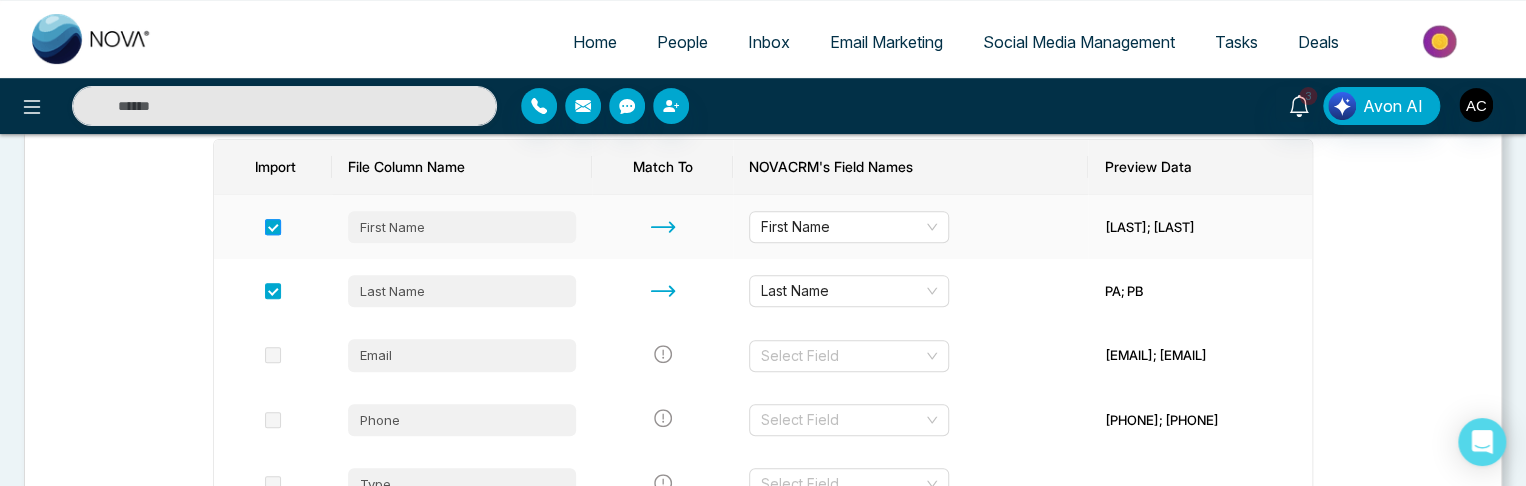 click at bounding box center [273, 227] 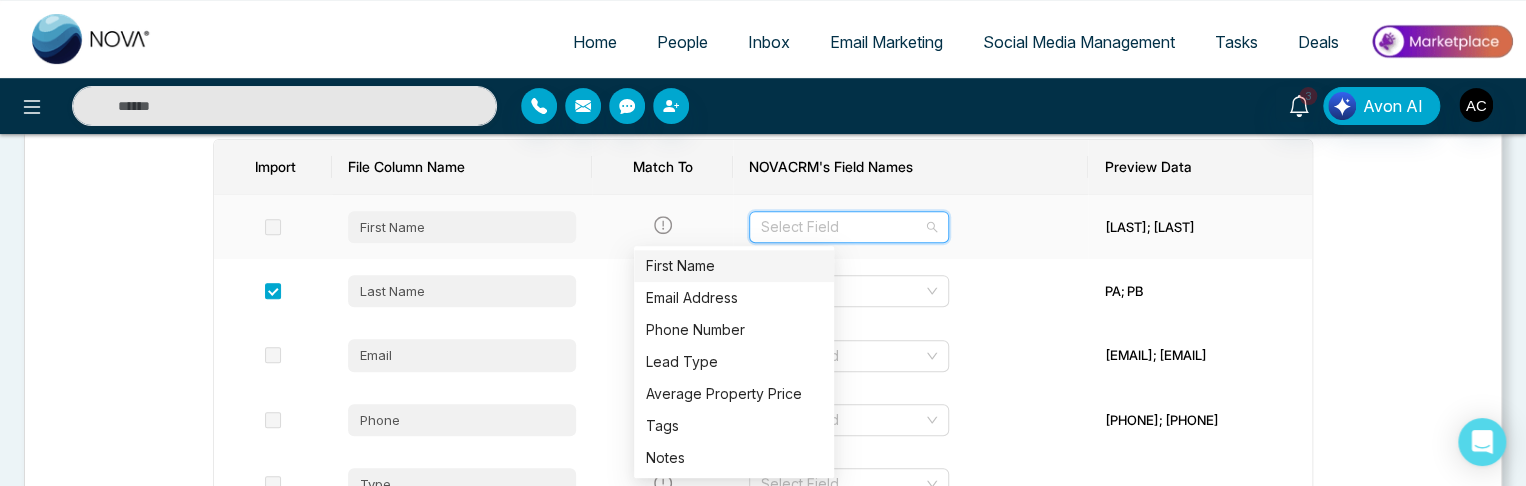 click at bounding box center (842, 227) 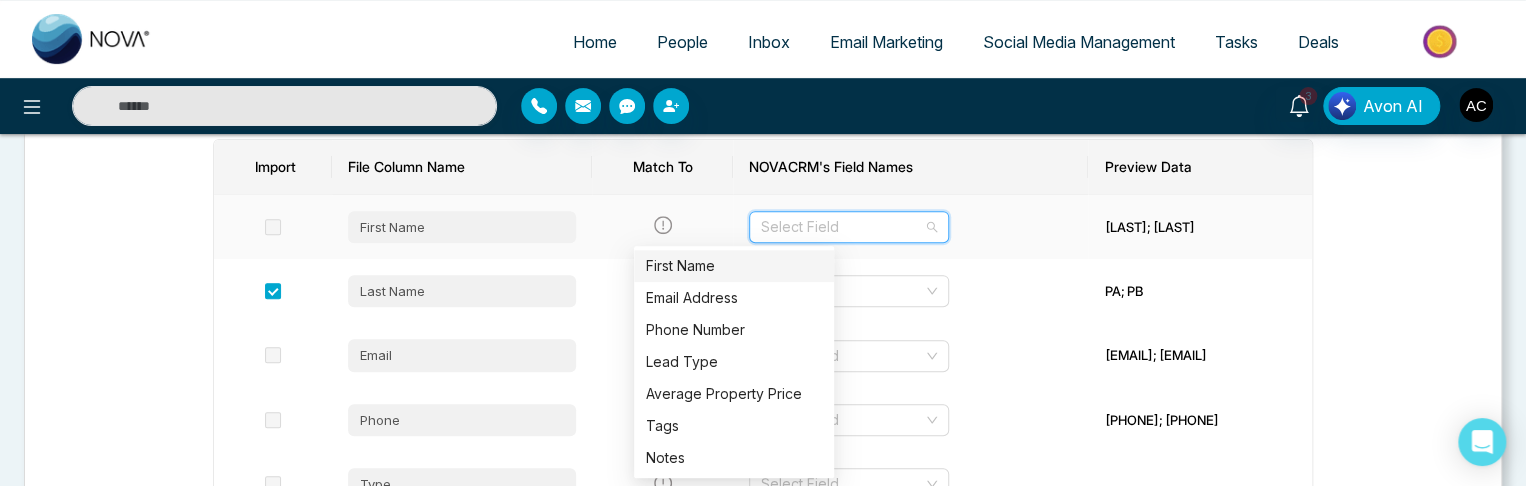 click at bounding box center [842, 227] 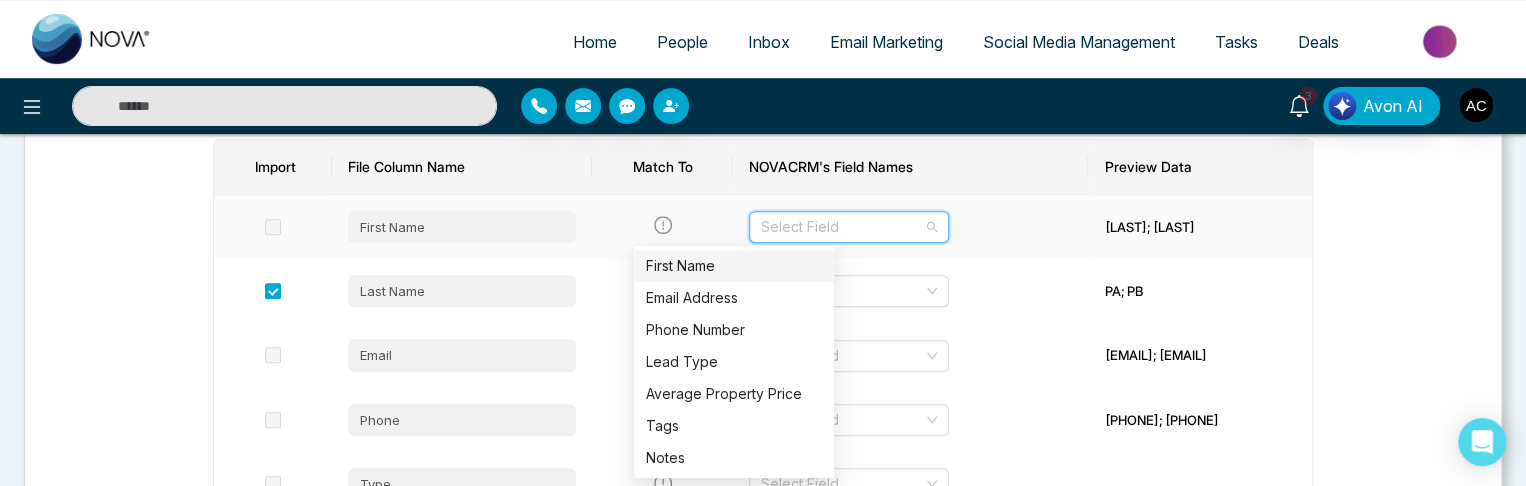 click at bounding box center [842, 227] 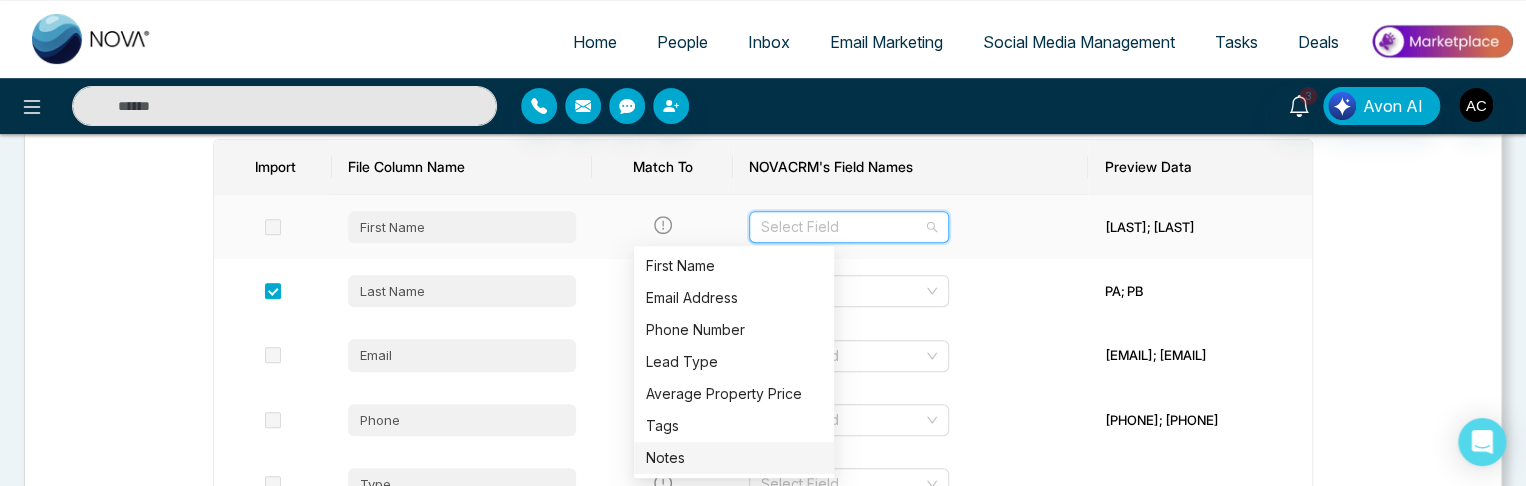 click at bounding box center (842, 227) 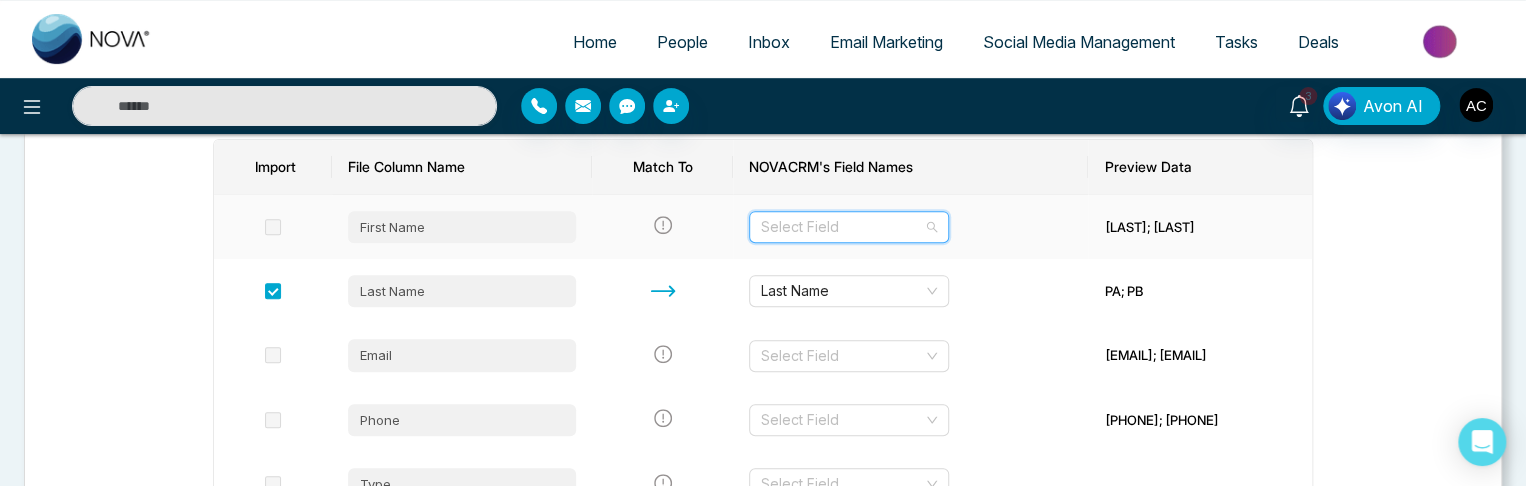 click on "Select Field" at bounding box center [849, 227] 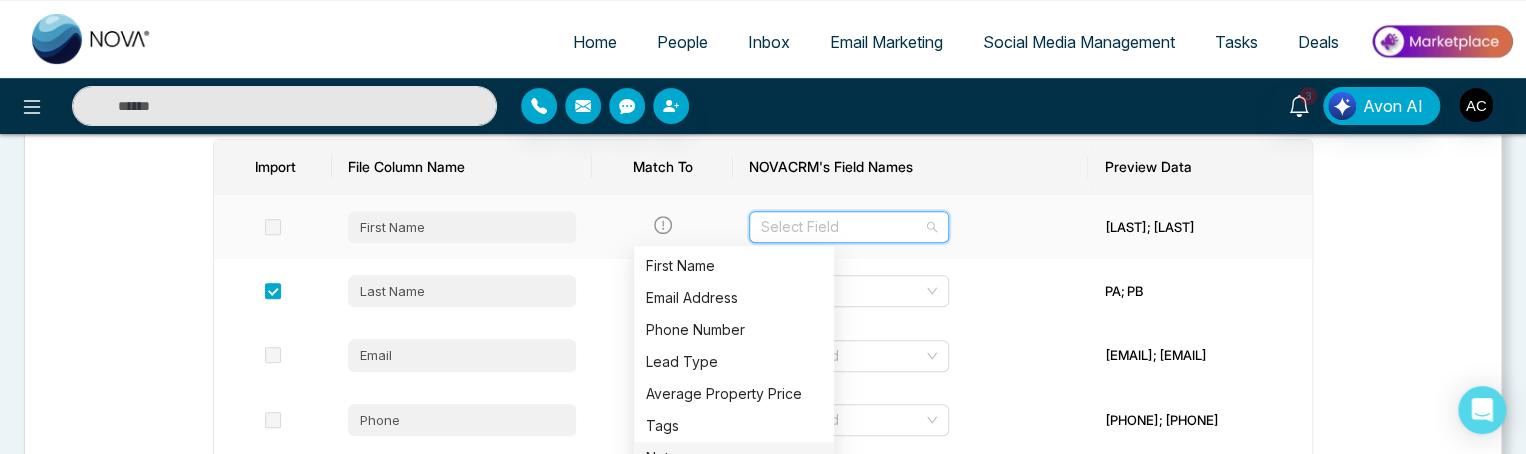 click at bounding box center [842, 227] 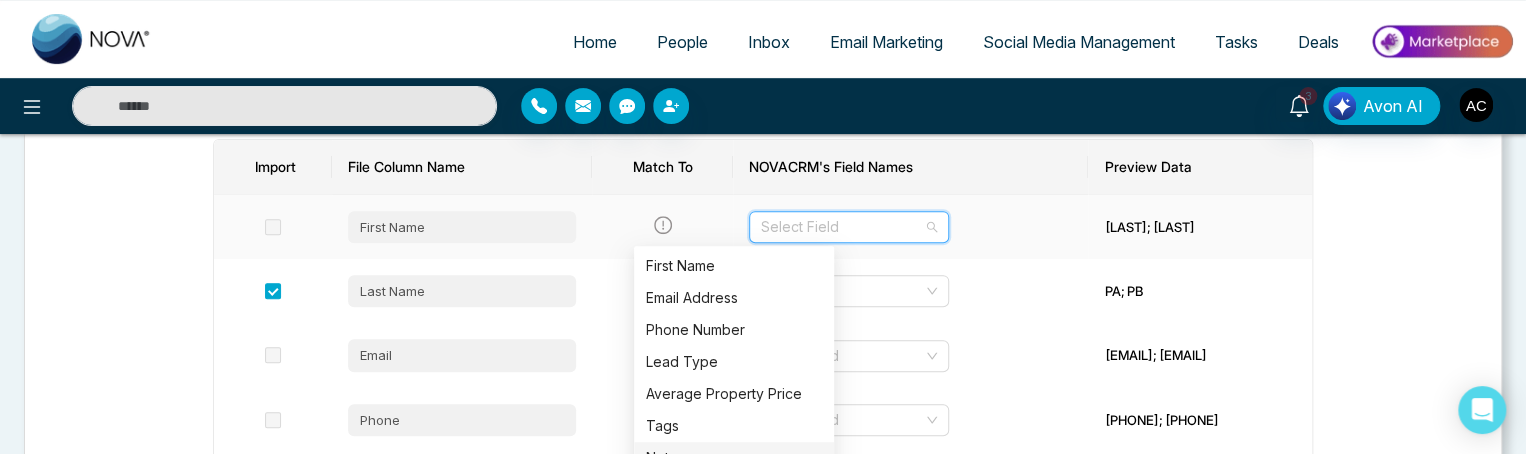 click at bounding box center [842, 227] 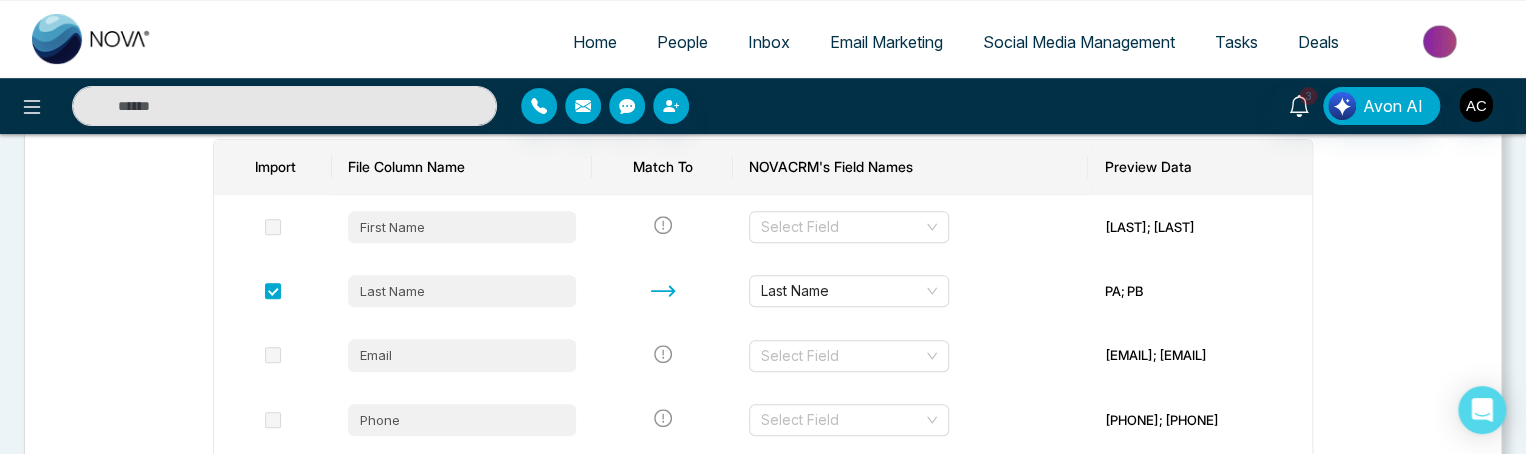 click on "People" at bounding box center (682, 42) 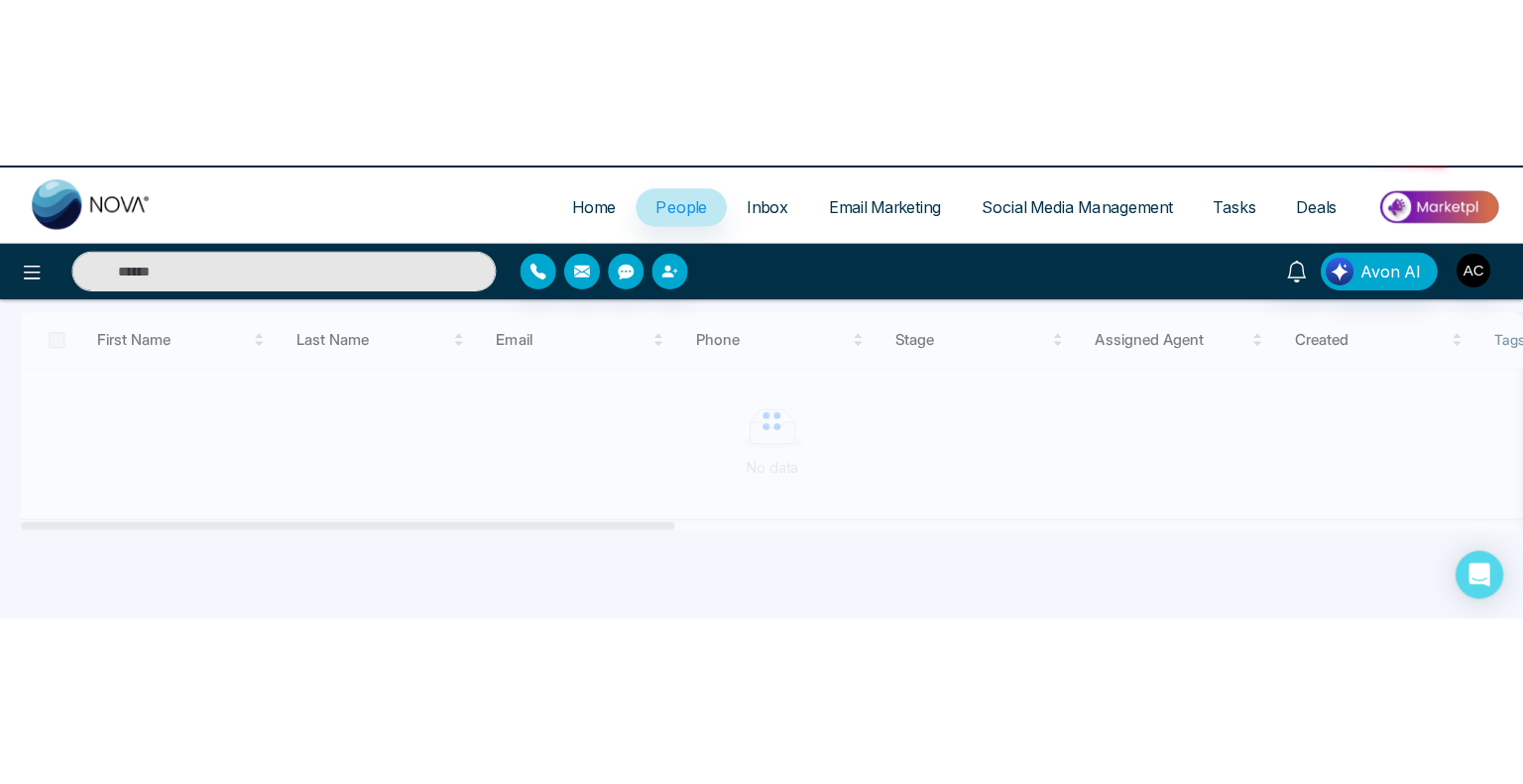 scroll, scrollTop: 0, scrollLeft: 0, axis: both 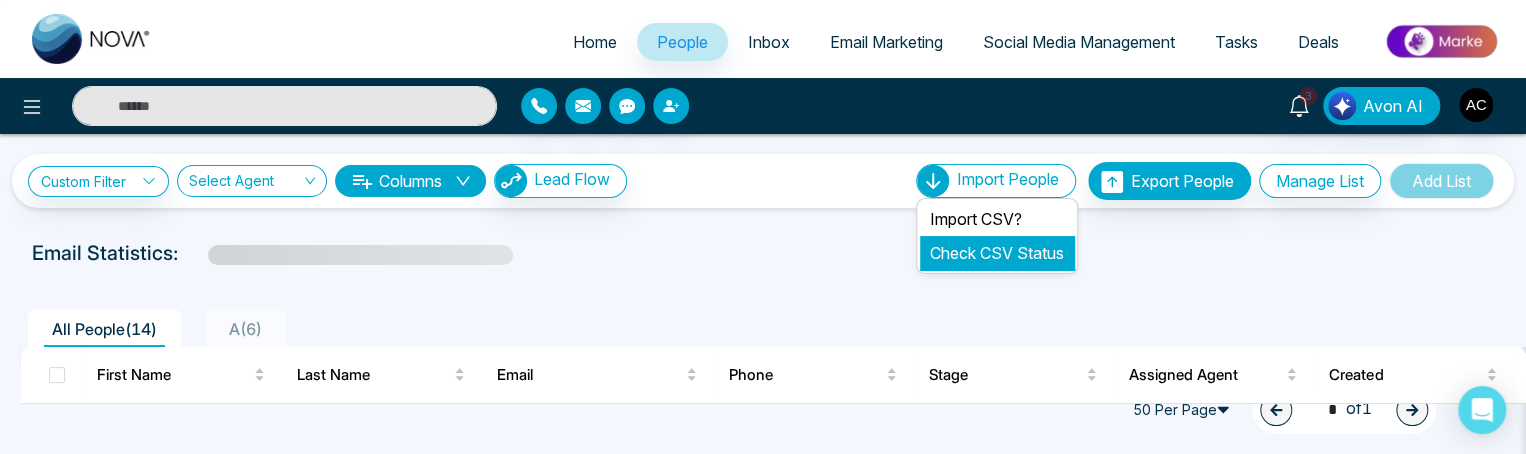 click on "Check CSV Status" at bounding box center [997, 253] 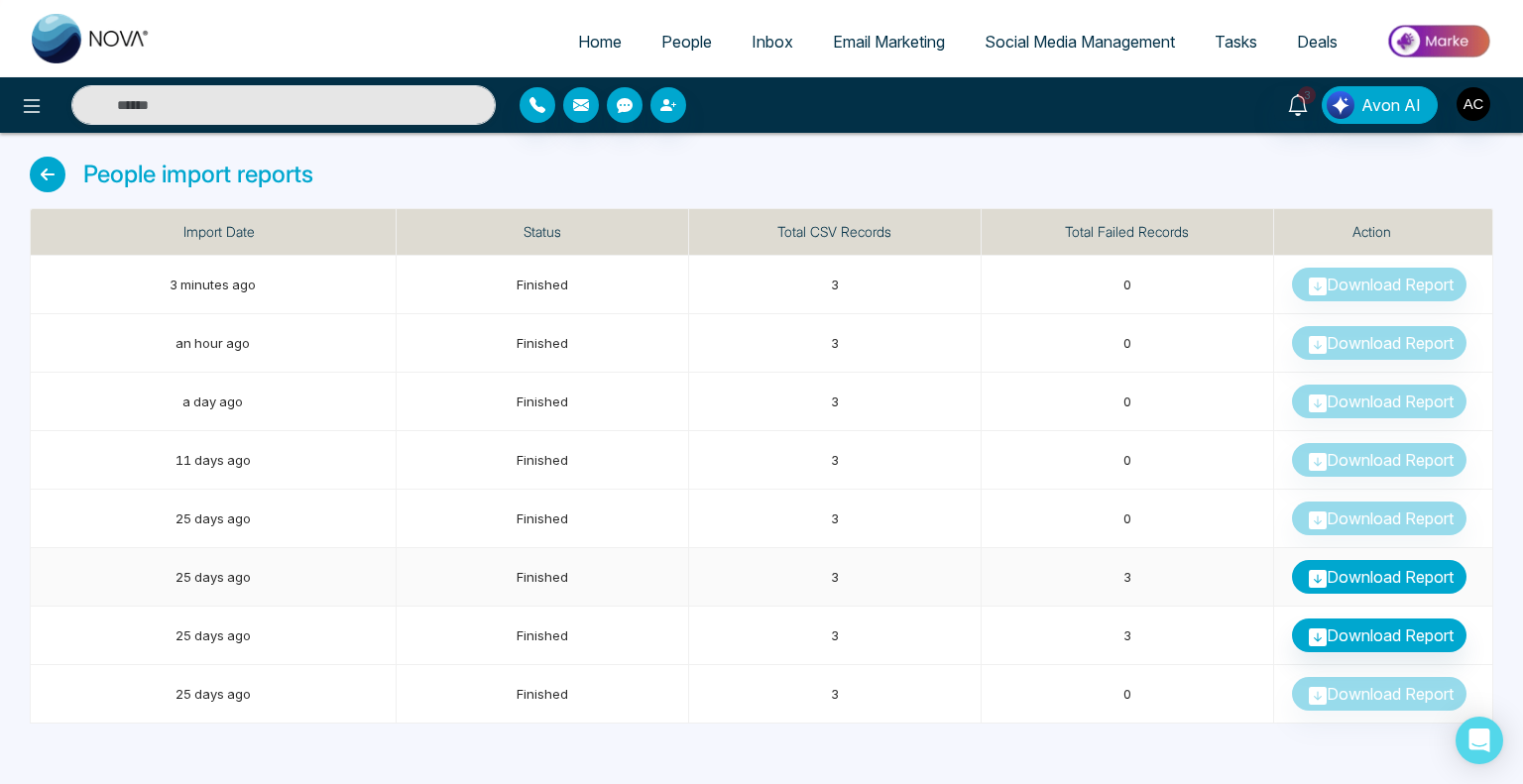 click on "Download Report" at bounding box center (1379, 577) 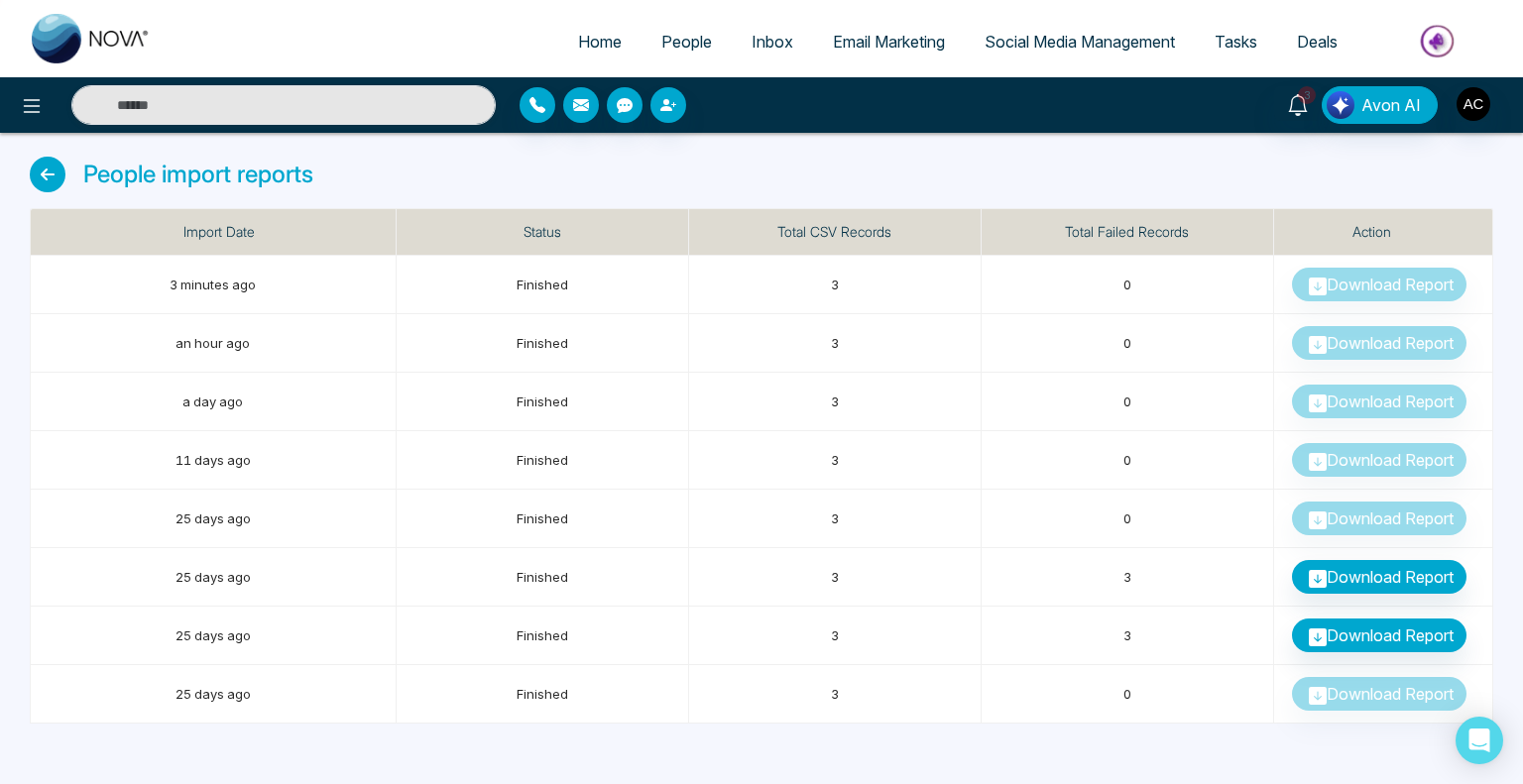 click at bounding box center [1508, 769] 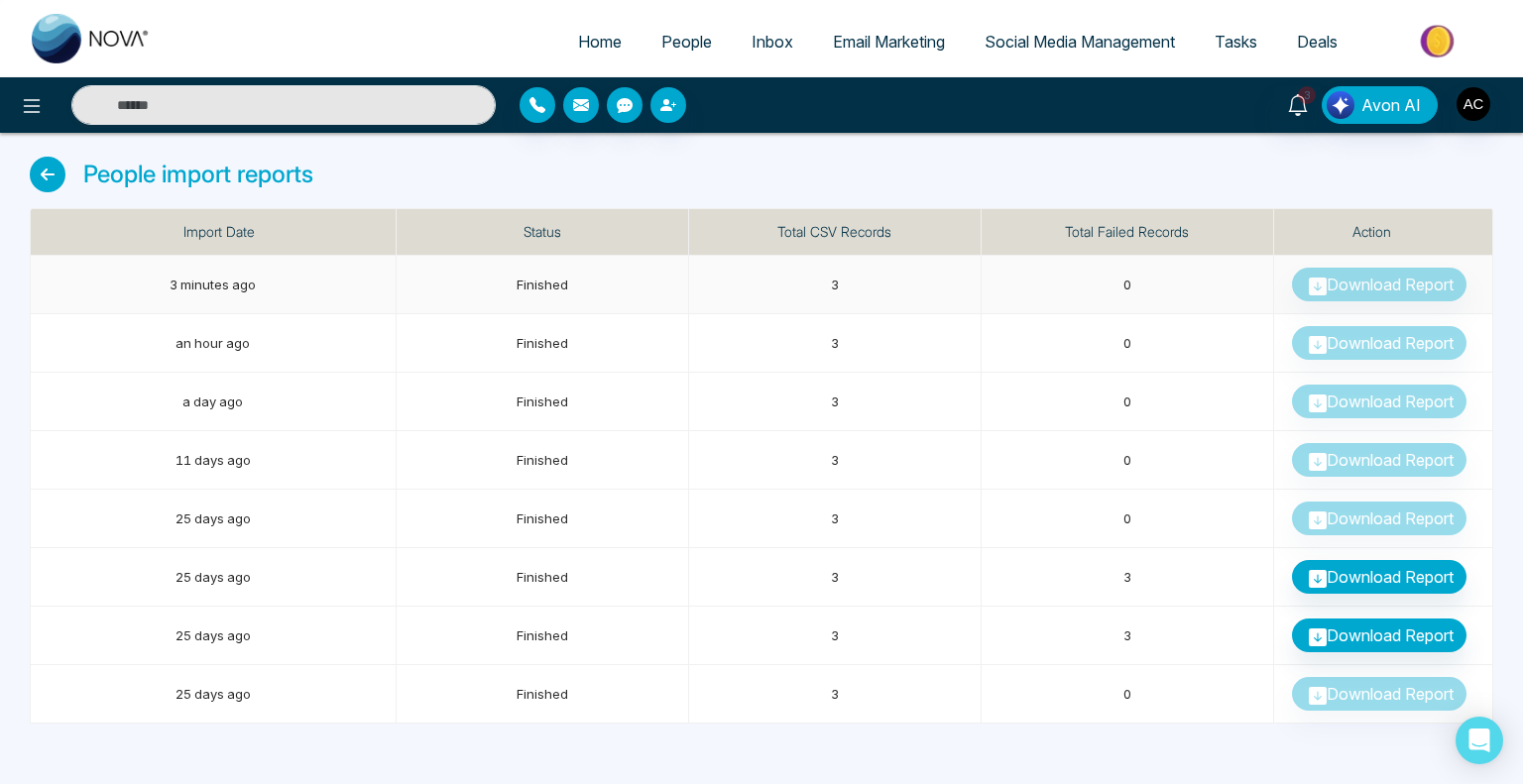 click on "Download Report" at bounding box center [1383, 284] 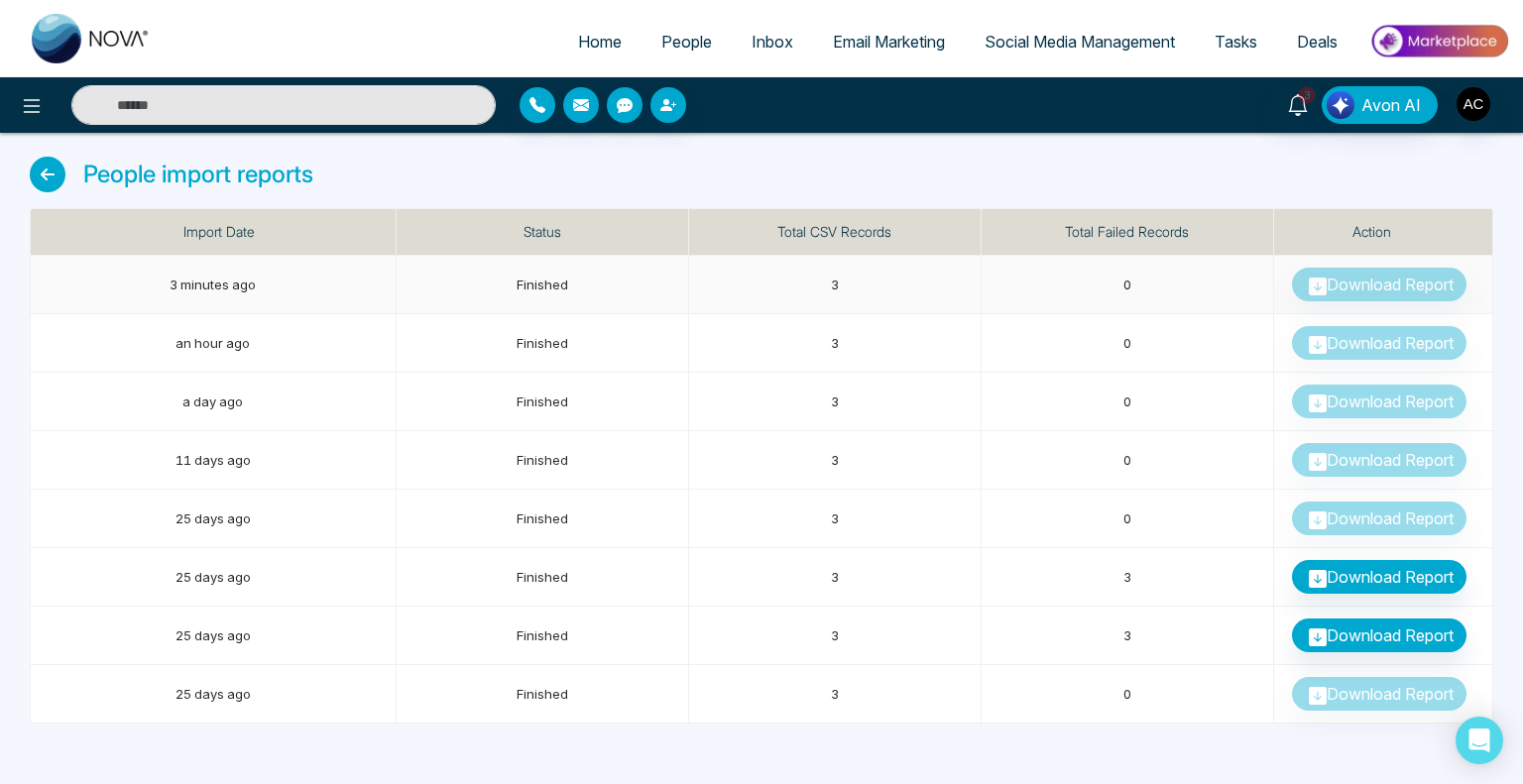 click on "Download Report" at bounding box center (1383, 284) 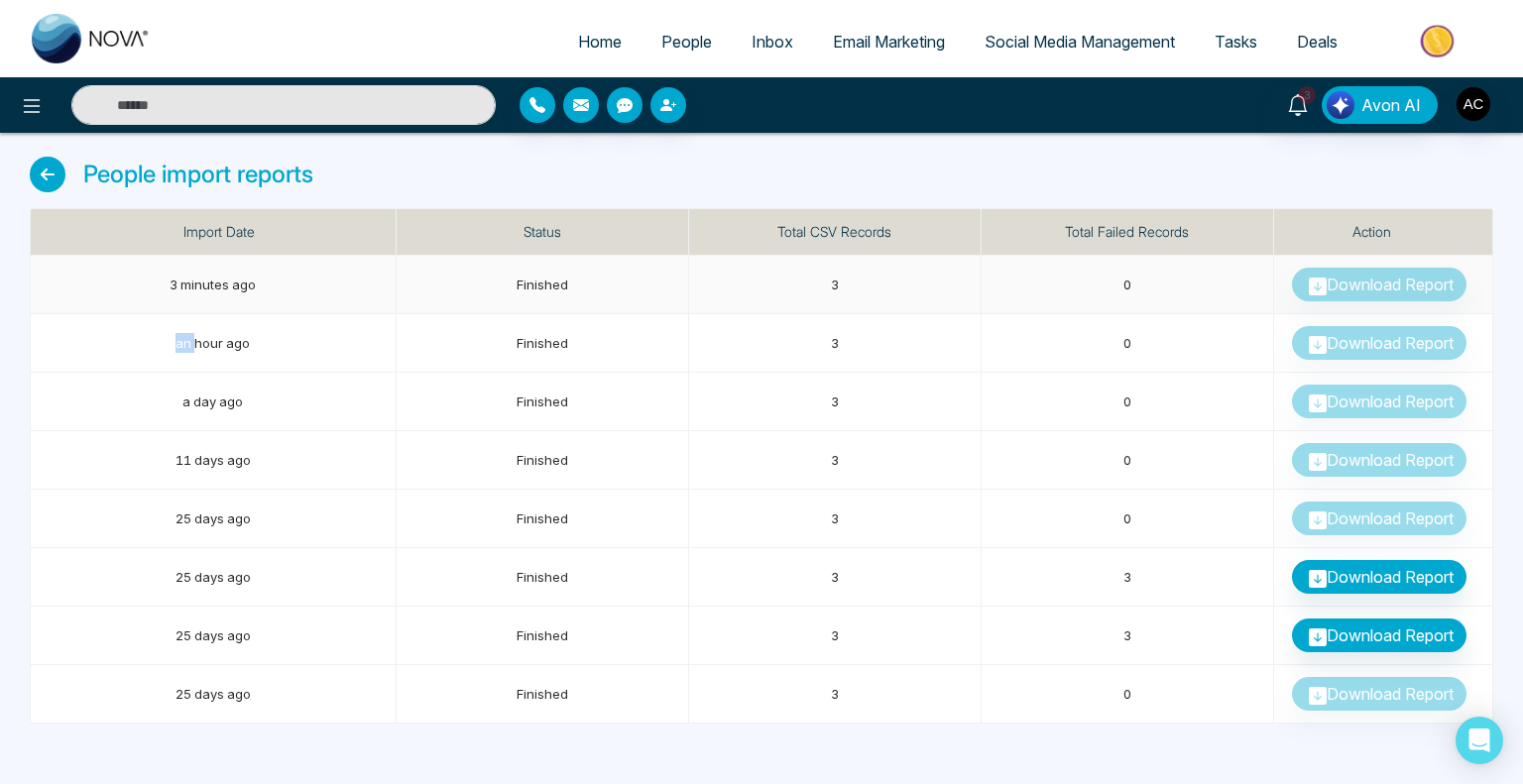click on "Download Report" at bounding box center (1383, 284) 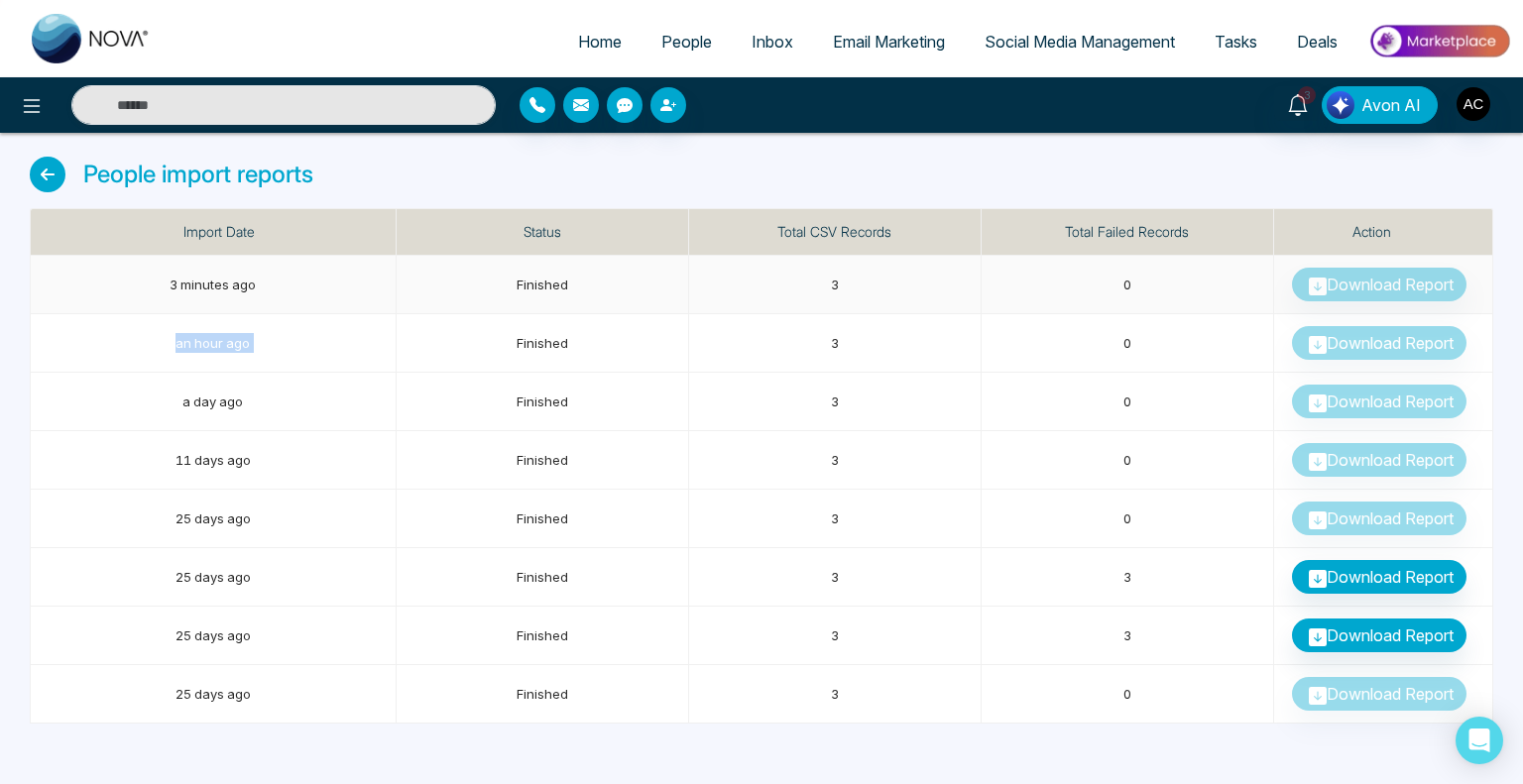 click on "Download Report" at bounding box center [1383, 284] 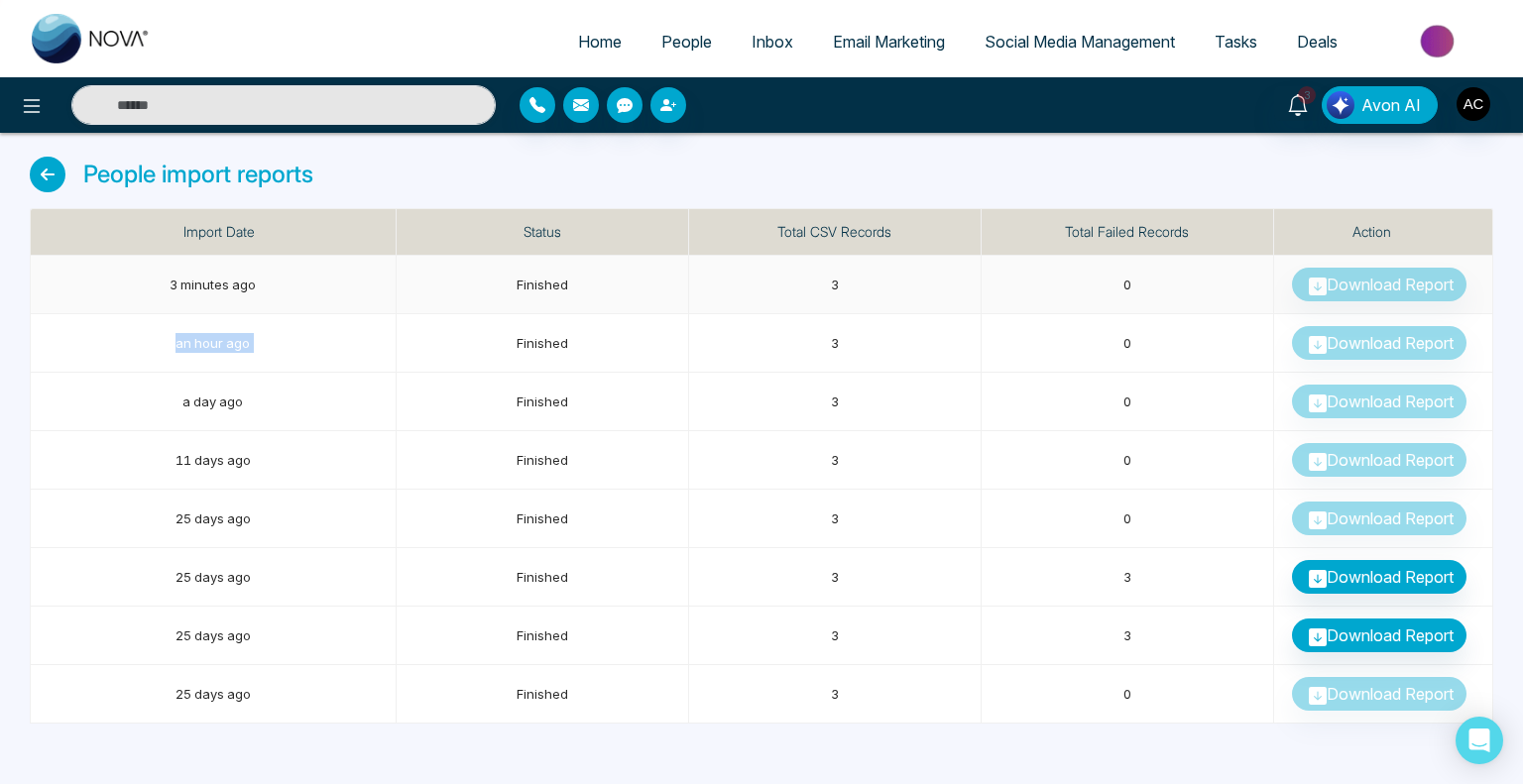 click on "Download Report" at bounding box center (1383, 284) 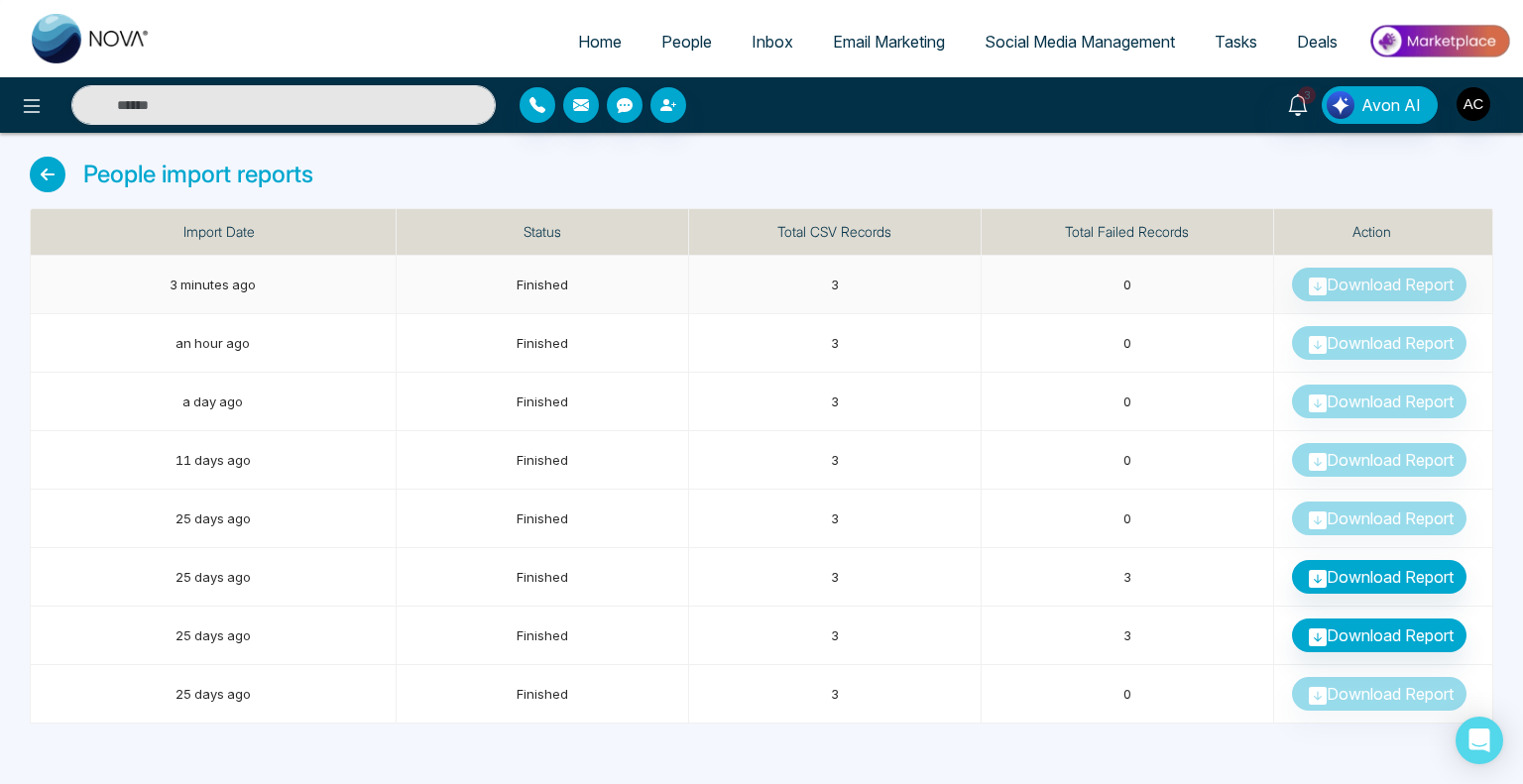 click on "Download Report" at bounding box center [1383, 284] 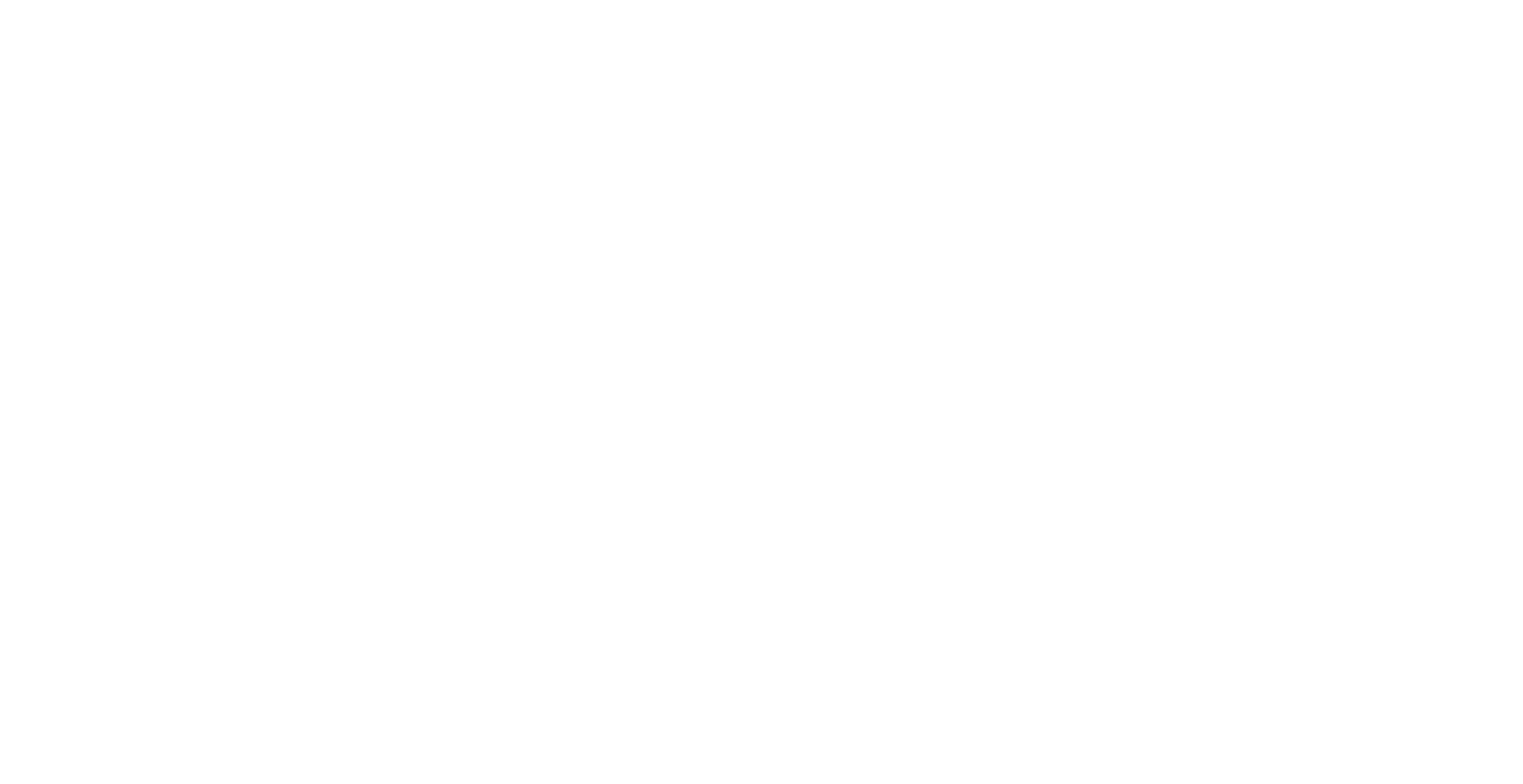 scroll, scrollTop: 0, scrollLeft: 0, axis: both 